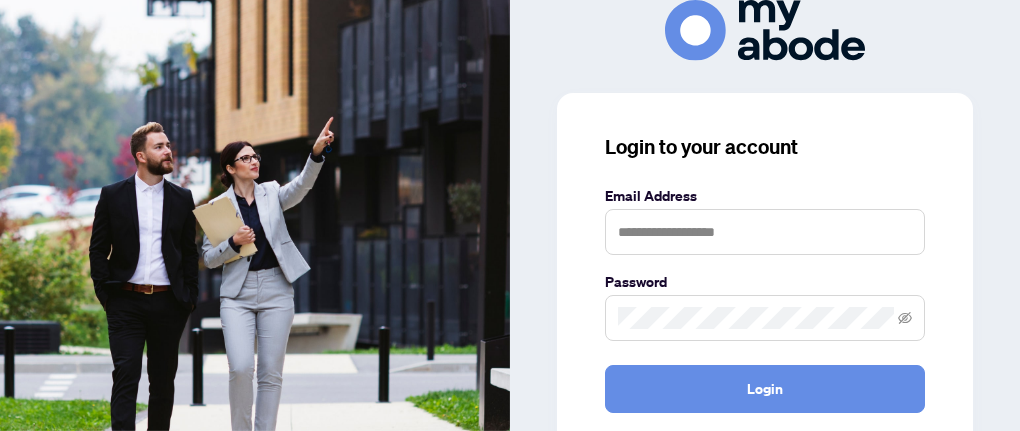 scroll, scrollTop: 0, scrollLeft: 0, axis: both 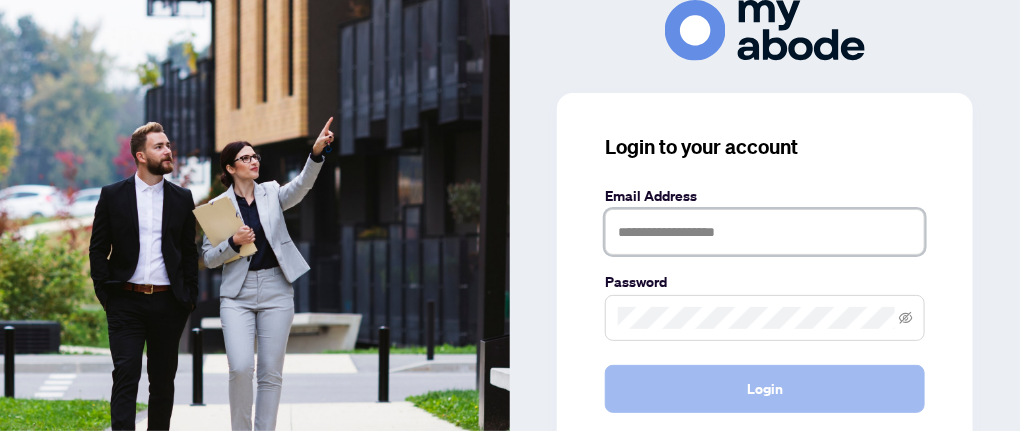 type on "**********" 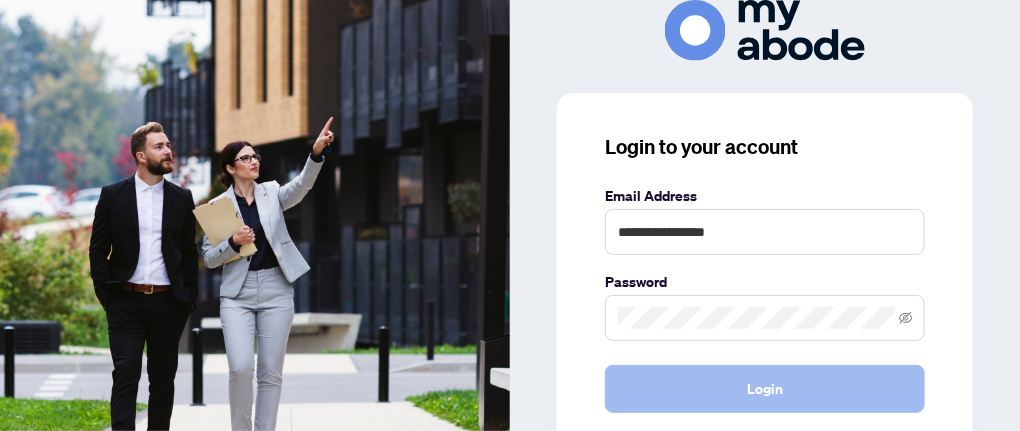 click on "Login" at bounding box center [765, 389] 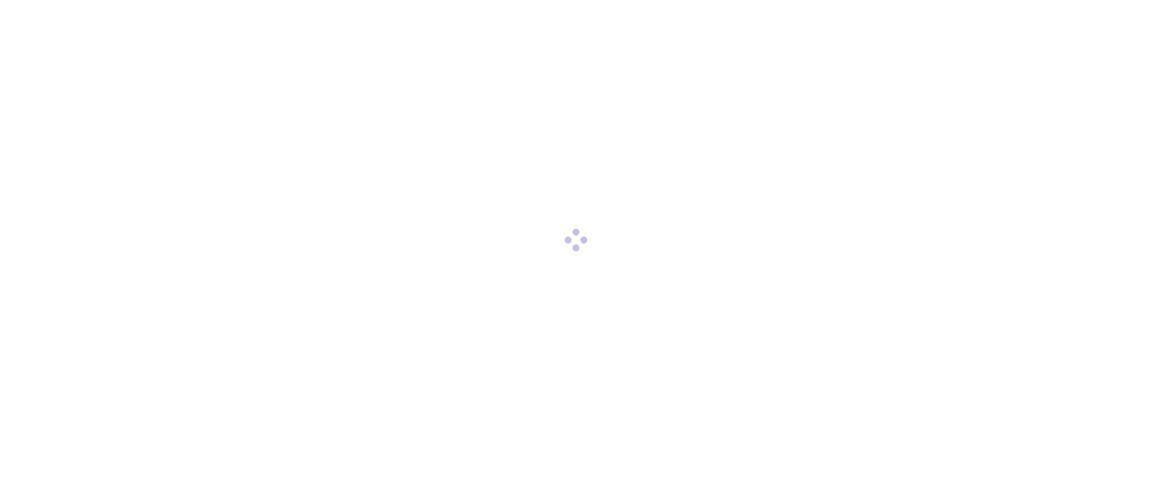 scroll, scrollTop: 0, scrollLeft: 0, axis: both 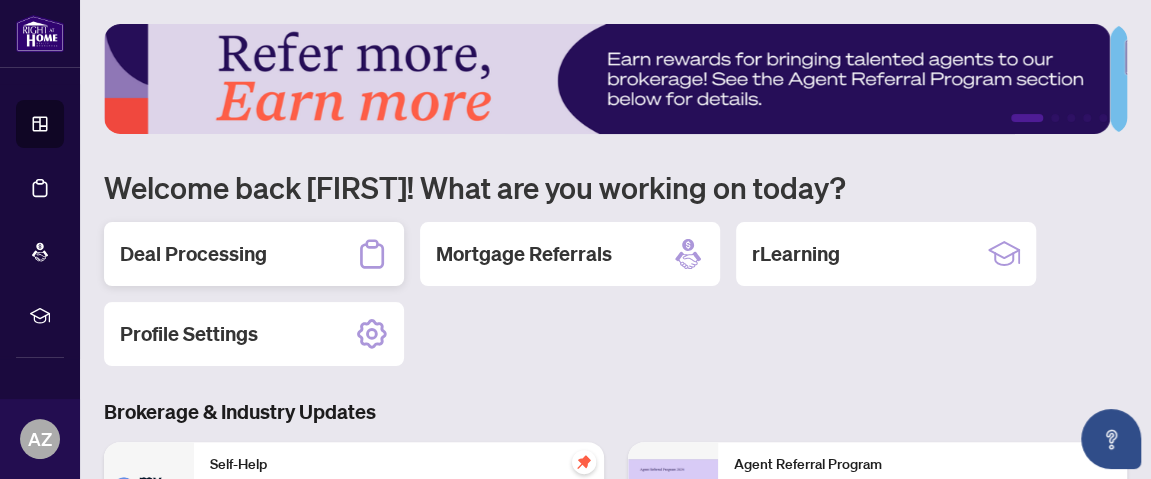 click on "Deal Processing" at bounding box center (193, 254) 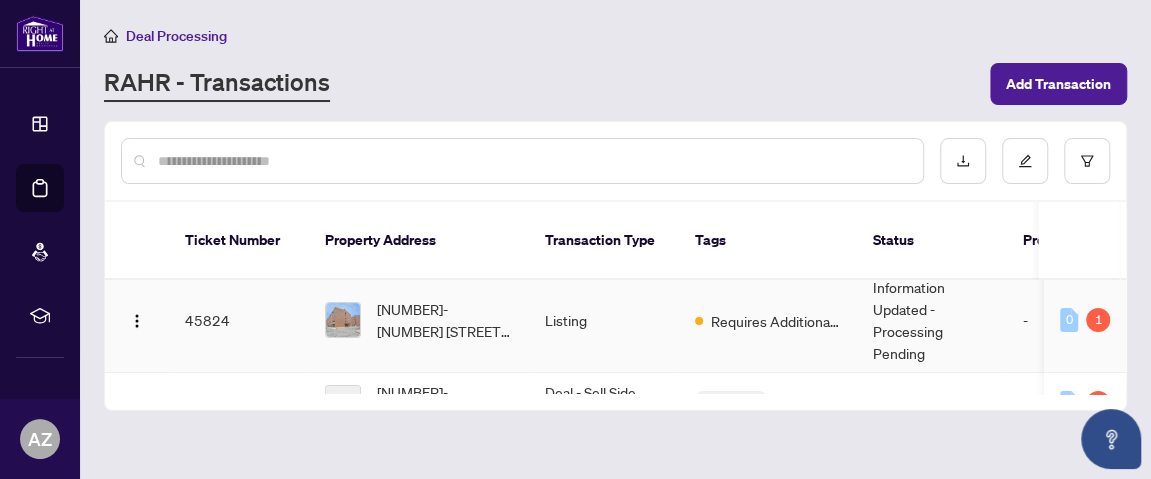 scroll, scrollTop: 333, scrollLeft: 0, axis: vertical 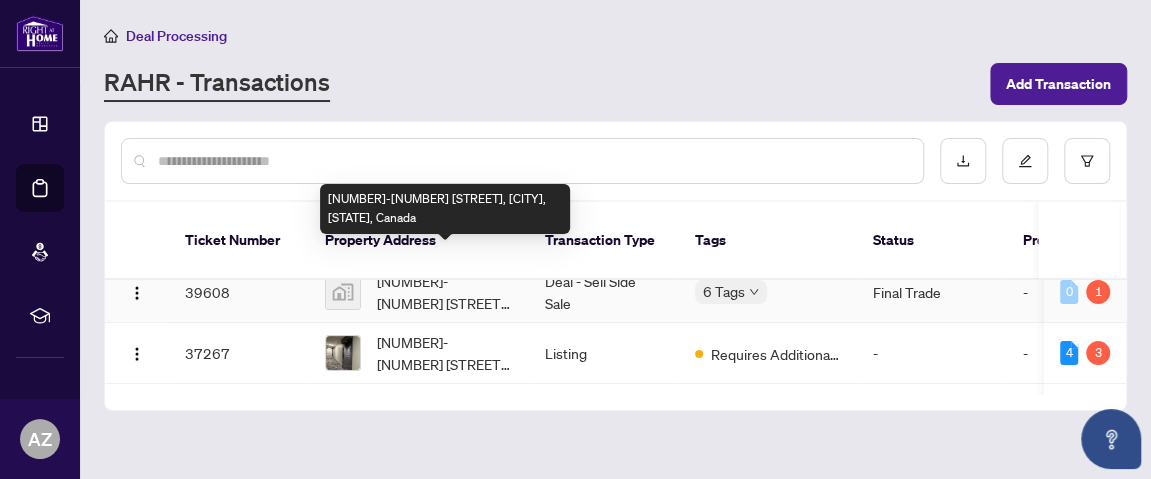 click on "[NUMBER]-[NUMBER] [STREET], [CITY], [STATE], Canada" at bounding box center [445, 292] 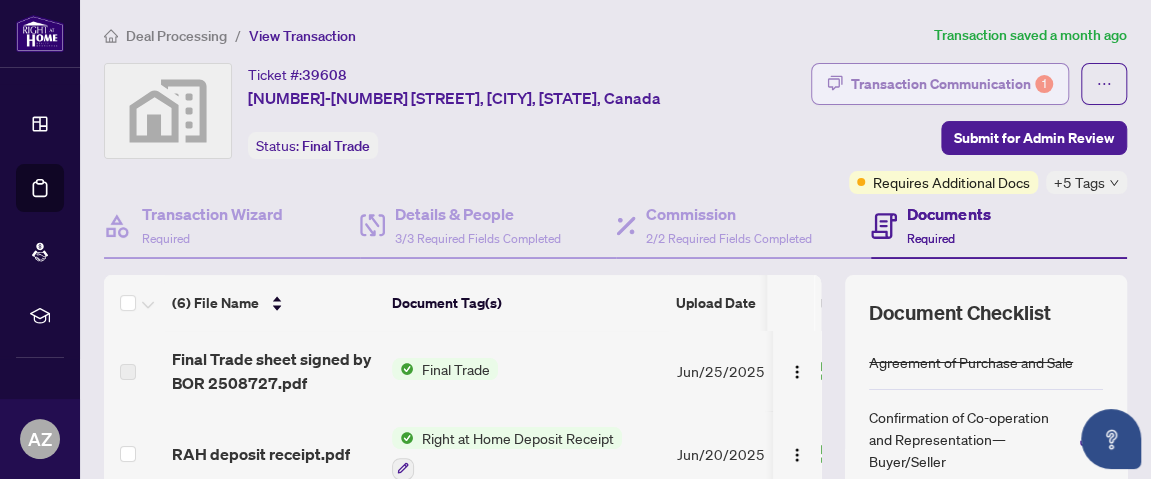 click on "Transaction Communication 1" at bounding box center (952, 84) 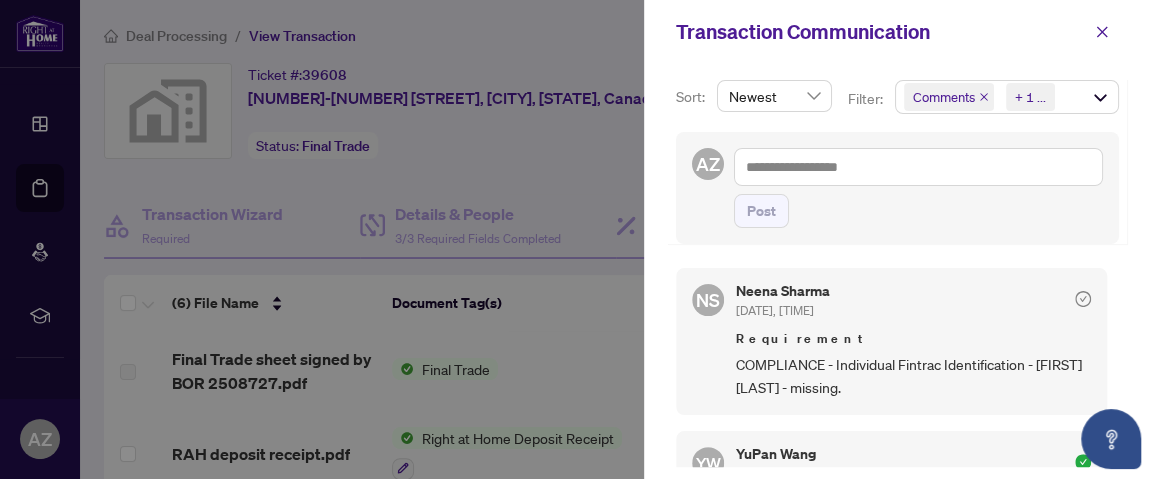 scroll, scrollTop: 179, scrollLeft: 0, axis: vertical 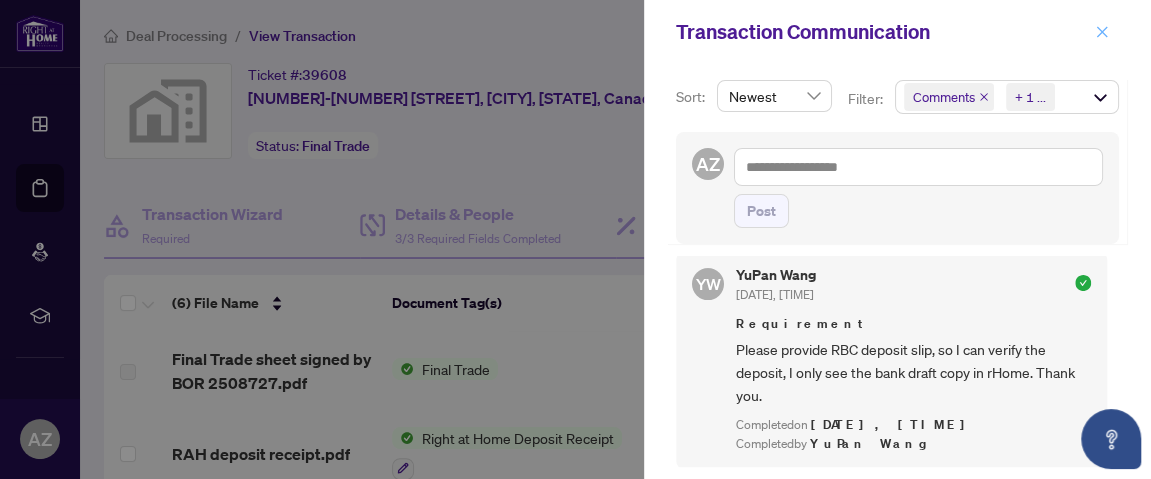 click 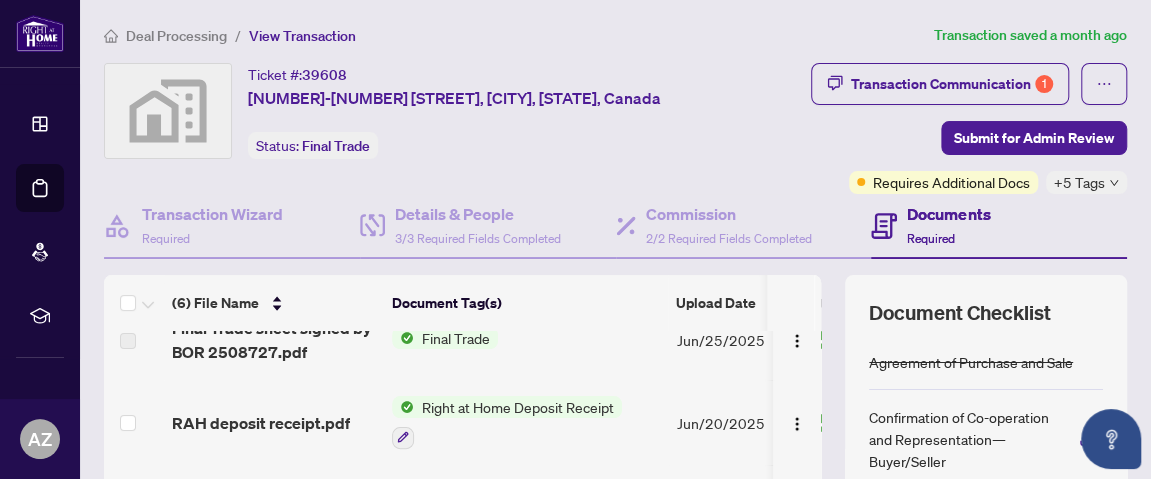 scroll, scrollTop: 0, scrollLeft: 0, axis: both 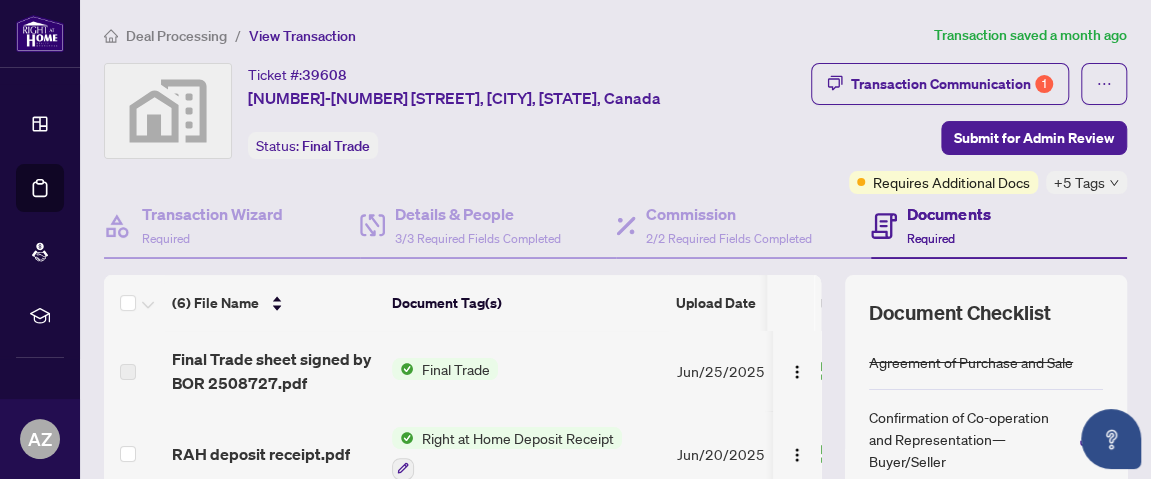 click on "Right at Home Deposit Receipt" at bounding box center [518, 438] 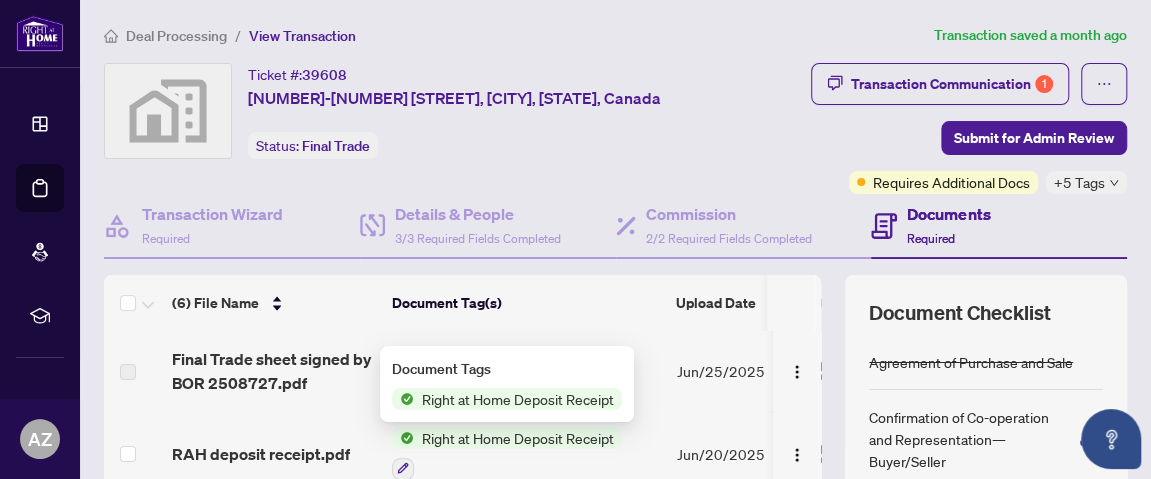 click on "Right at Home Deposit Receipt" at bounding box center [518, 399] 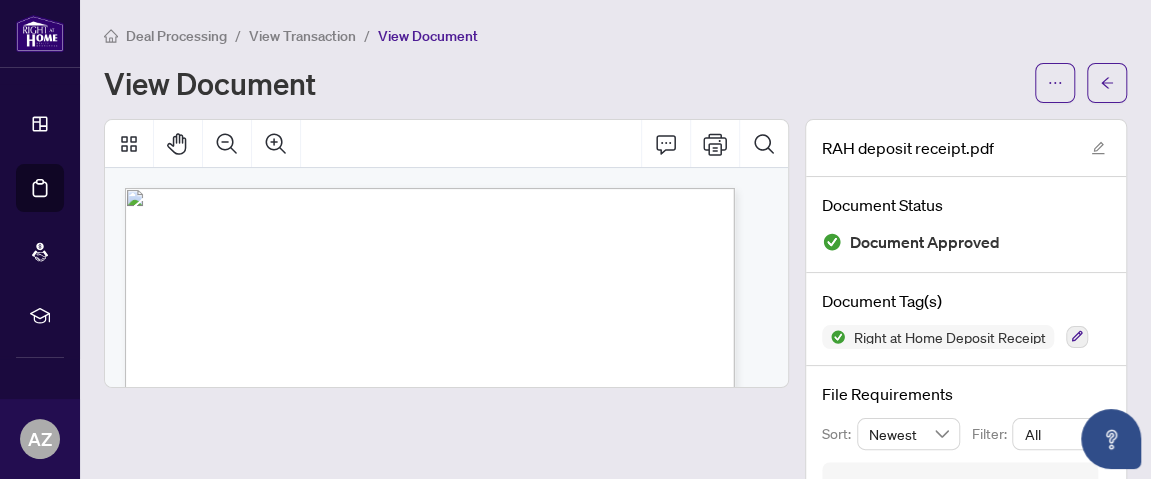 scroll, scrollTop: 68, scrollLeft: 0, axis: vertical 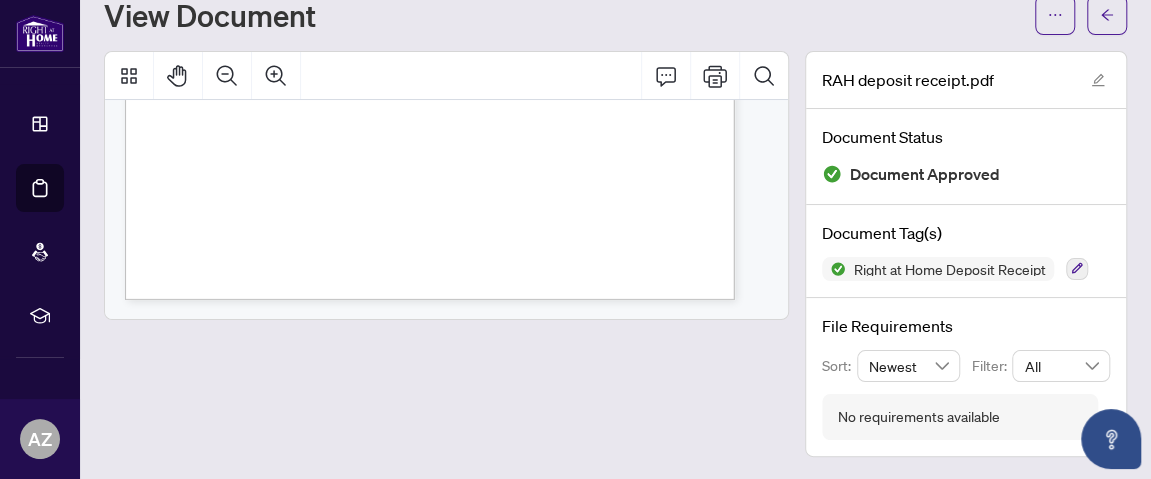 click on "View Document" at bounding box center [563, 15] 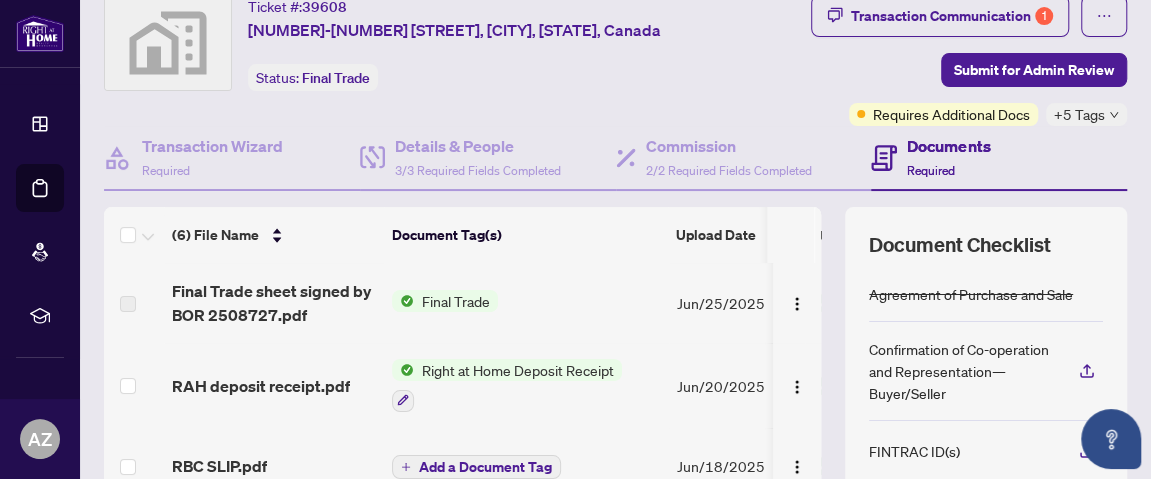 scroll, scrollTop: 111, scrollLeft: 0, axis: vertical 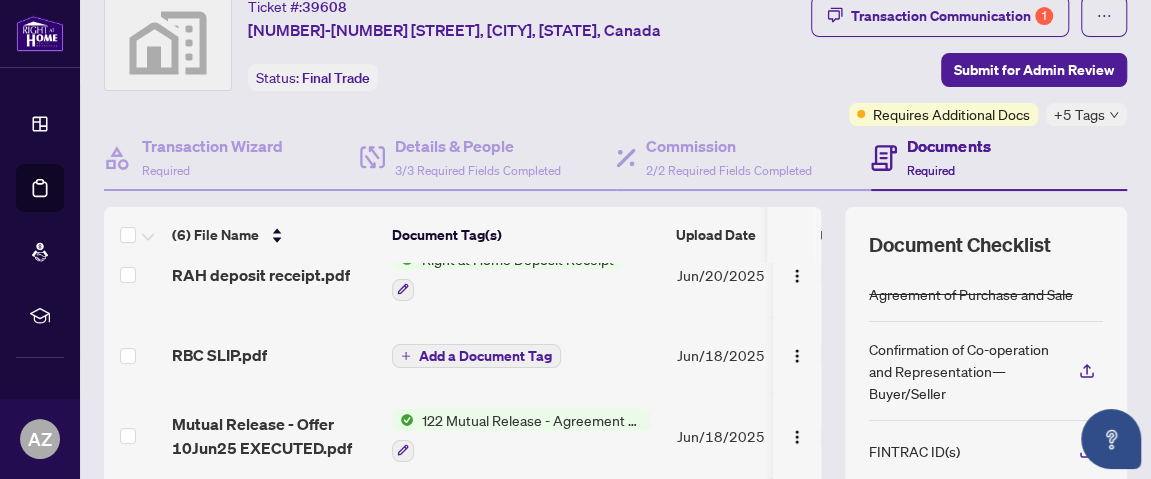 click on "Add a Document Tag" at bounding box center [485, 356] 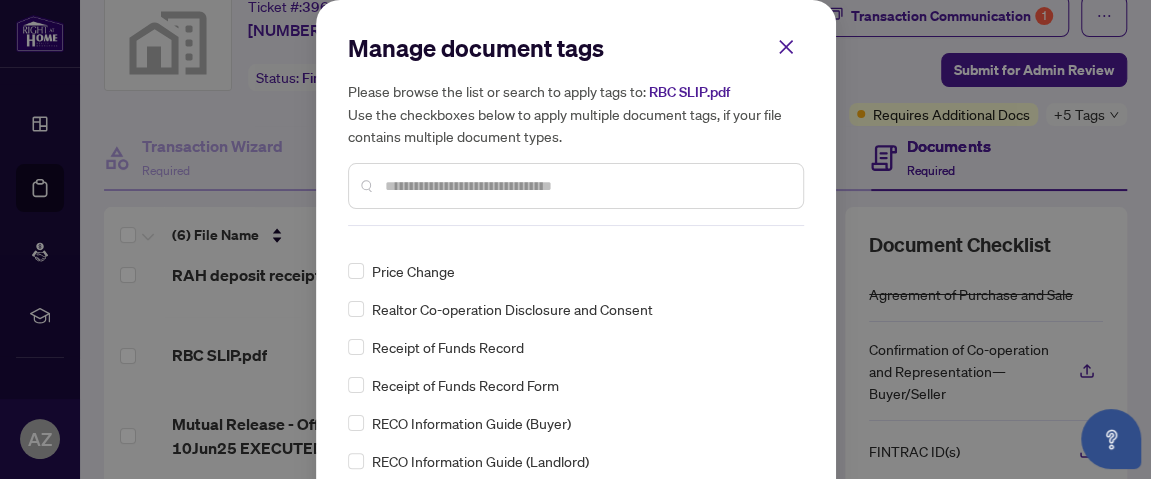 scroll, scrollTop: 3777, scrollLeft: 0, axis: vertical 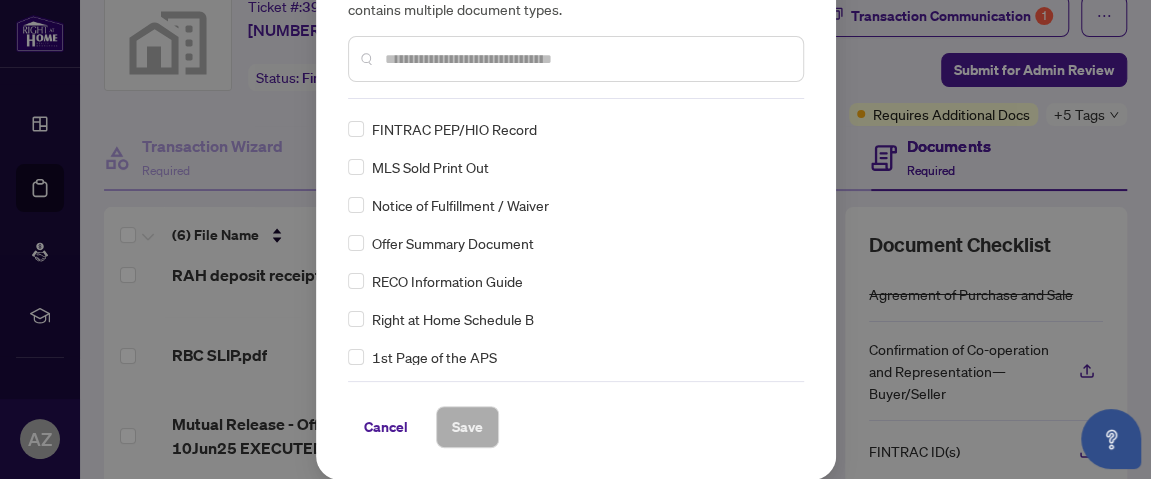 click on "Manage document tags Please browse the list or search to apply tags to:   RBC SLIP.pdf   Use the checkboxes below to apply multiple document tags, if your file contains multiple document types.   Agreement of Purchase and Sale Confirmation of Co-operation and Representation—Buyer/Seller FINTRAC ID(s) FINTRAC PEP/HIO Record MLS Sold Print Out Notice of Fulfillment / Waiver Offer Summary Document RECO Information Guide Right at Home Schedule B 1st Page of the APS Advance Paperwork Agent Correspondence Agreement of Assignment of Purchase and Sale Agreement to Cooperate /Broker Referral Agreement to Lease Articles of Incorporation Back to Vendor Letter Belongs to Another Transaction Builder's Consent Buyer Designated Representation Agreement Buyer Designated Representation Agreement Buyers Lawyer Information Certificate of Estate Trustee(s) Client Refused to Sign Closing Date Change Co-op Brokerage Commission Statement Co-op EFT Co-operating Indemnity Agreement Commission Adjustment Commission Agreement EFT OK" at bounding box center [575, 239] 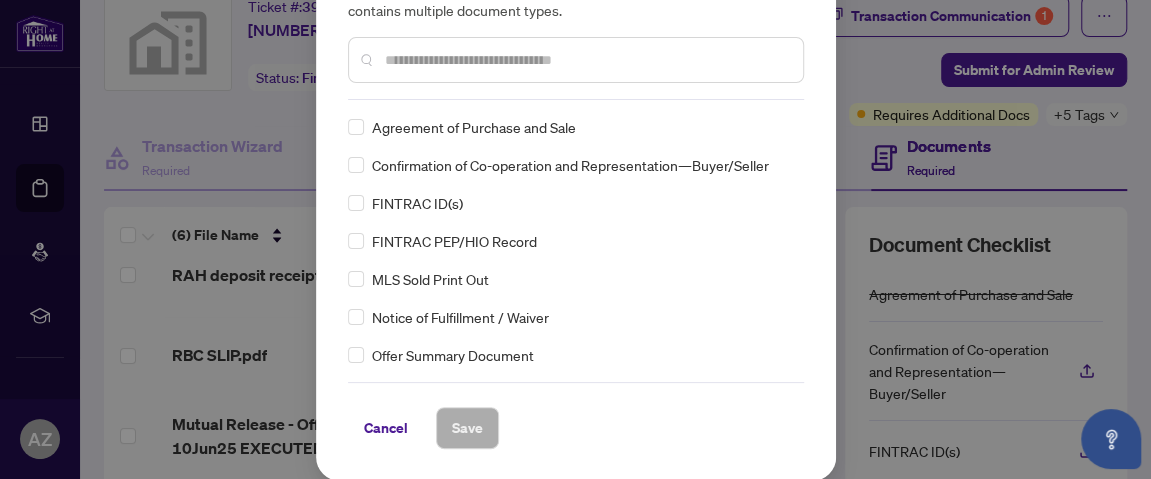 scroll, scrollTop: 127, scrollLeft: 0, axis: vertical 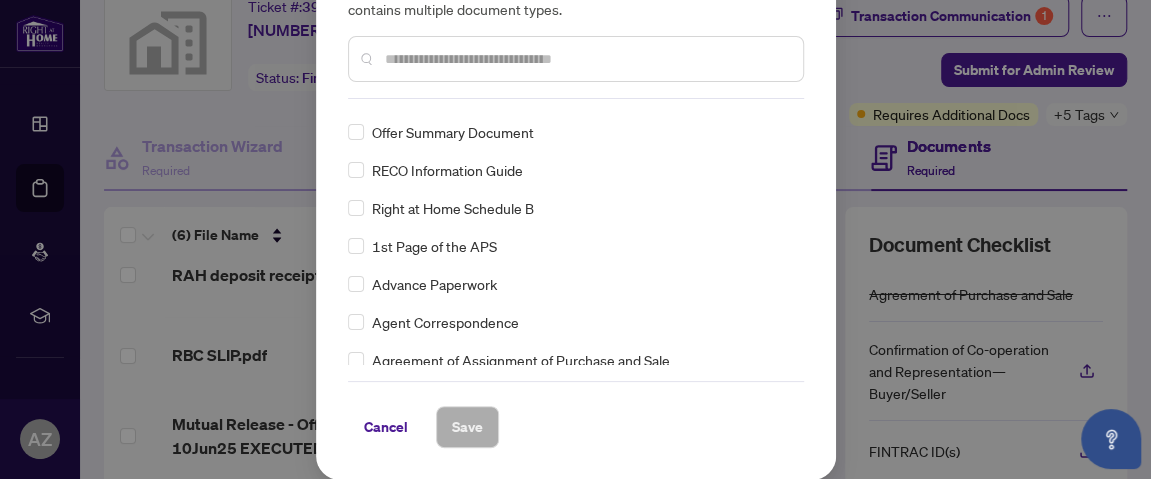 click on "Manage document tags Please browse the list or search to apply tags to:   RBC SLIP.pdf   Use the checkboxes below to apply multiple document tags, if your file contains multiple document types.   Agreement of Purchase and Sale Confirmation of Co-operation and Representation—Buyer/Seller FINTRAC ID(s) FINTRAC PEP/HIO Record MLS Sold Print Out Notice of Fulfillment / Waiver Offer Summary Document RECO Information Guide Right at Home Schedule B 1st Page of the APS Advance Paperwork Agent Correspondence Agreement of Assignment of Purchase and Sale Agreement to Cooperate /Broker Referral Agreement to Lease Articles of Incorporation Back to Vendor Letter Belongs to Another Transaction Builder's Consent Buyer Designated Representation Agreement Buyer Designated Representation Agreement Buyers Lawyer Information Certificate of Estate Trustee(s) Client Refused to Sign Closing Date Change Co-op Brokerage Commission Statement Co-op EFT Co-operating Indemnity Agreement Commission Adjustment Commission Agreement EFT OK" at bounding box center (575, 239) 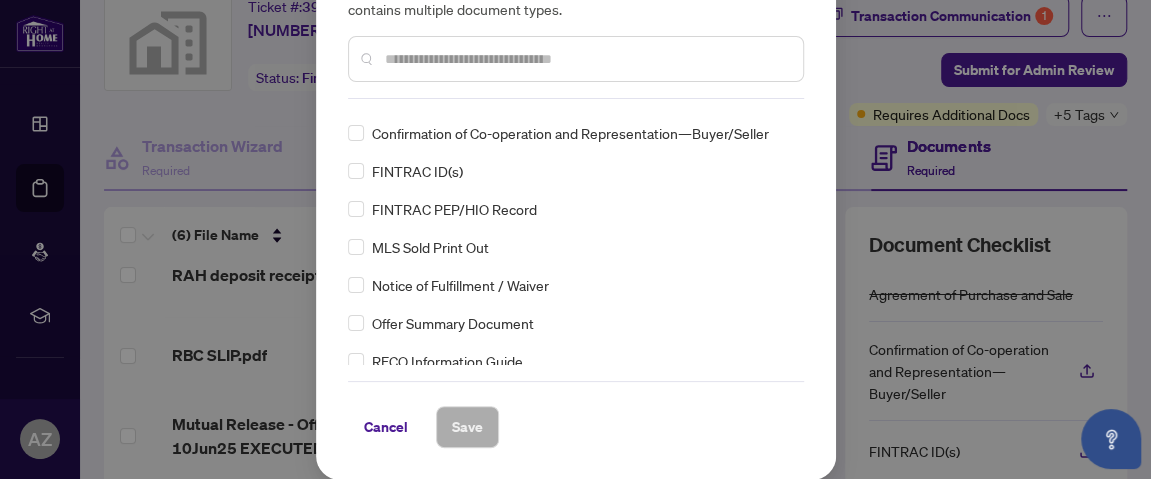 scroll, scrollTop: 0, scrollLeft: 0, axis: both 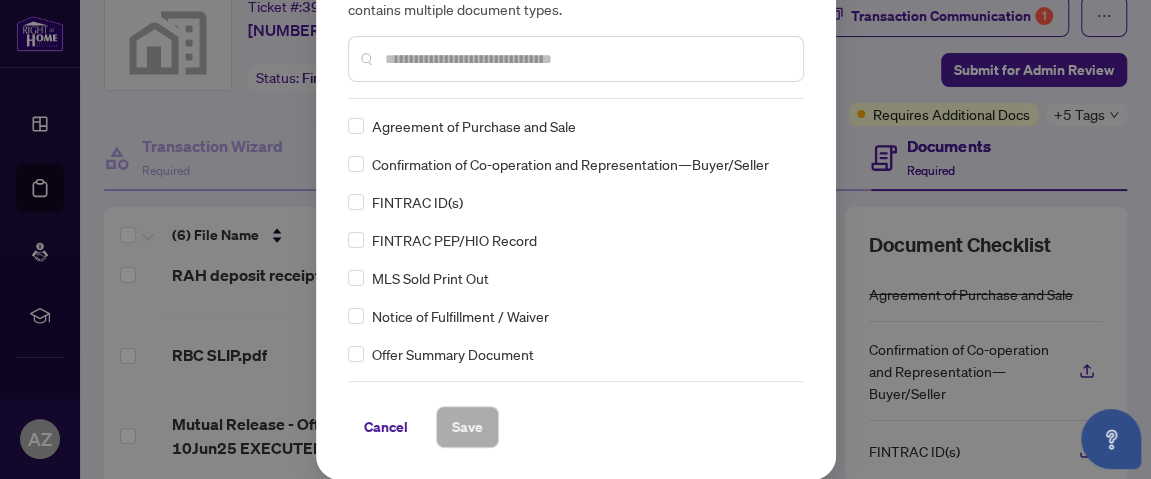 click on "Manage document tags Please browse the list or search to apply tags to:   RBC SLIP.pdf   Use the checkboxes below to apply multiple document tags, if your file contains multiple document types.   Agreement of Purchase and Sale Confirmation of Co-operation and Representation—Buyer/Seller FINTRAC ID(s) FINTRAC PEP/HIO Record MLS Sold Print Out Notice of Fulfillment / Waiver Offer Summary Document RECO Information Guide Right at Home Schedule B 1st Page of the APS Advance Paperwork Agent Correspondence Agreement of Assignment of Purchase and Sale Agreement to Cooperate /Broker Referral Agreement to Lease Articles of Incorporation Back to Vendor Letter Belongs to Another Transaction Builder's Consent Buyer Designated Representation Agreement Buyer Designated Representation Agreement Buyers Lawyer Information Certificate of Estate Trustee(s) Client Refused to Sign Closing Date Change Co-op Brokerage Commission Statement Co-op EFT Co-operating Indemnity Agreement Commission Adjustment Commission Agreement EFT OK" at bounding box center [575, 239] 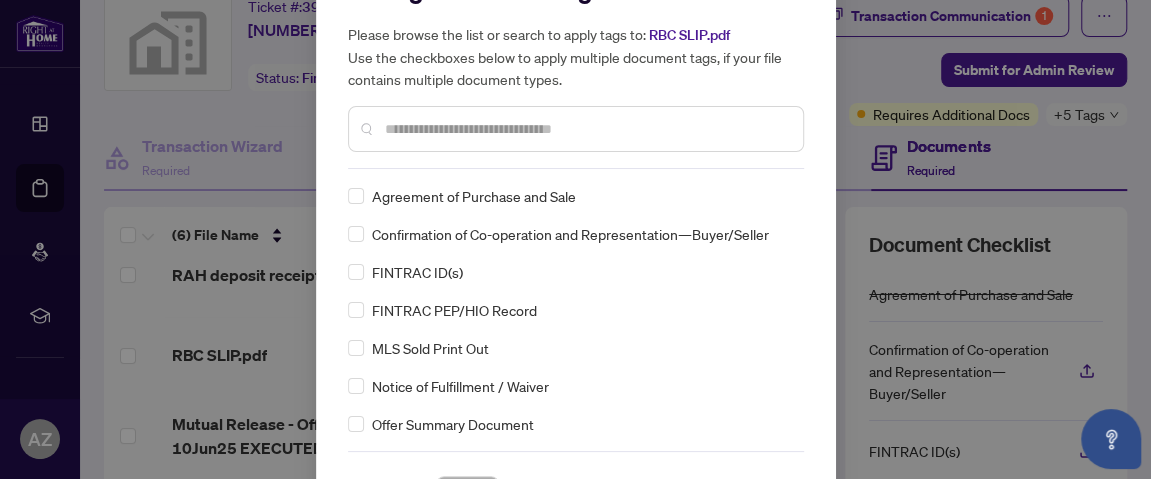 scroll, scrollTop: 0, scrollLeft: 0, axis: both 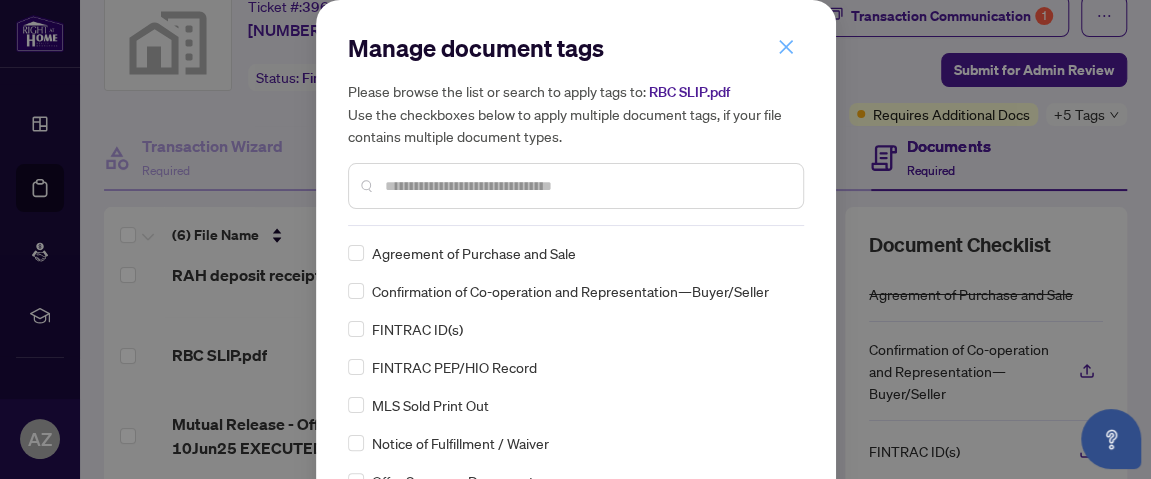 click 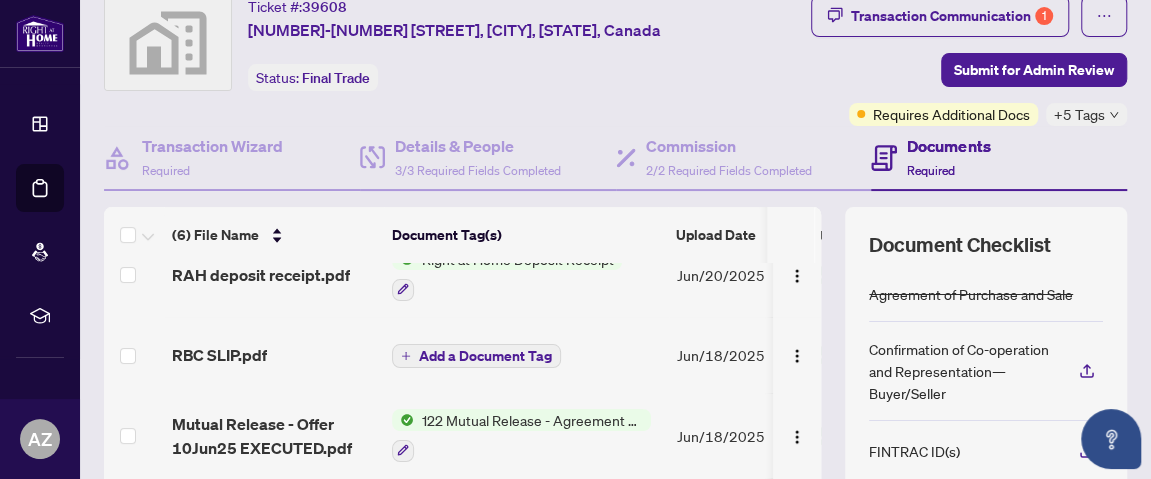 scroll, scrollTop: 202, scrollLeft: 0, axis: vertical 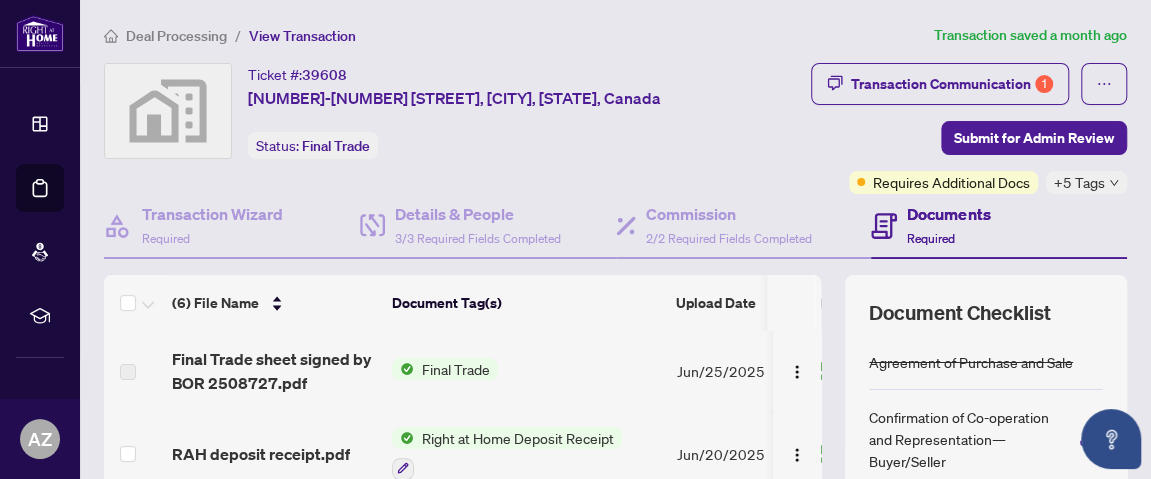 click on "Final Trade" at bounding box center (456, 369) 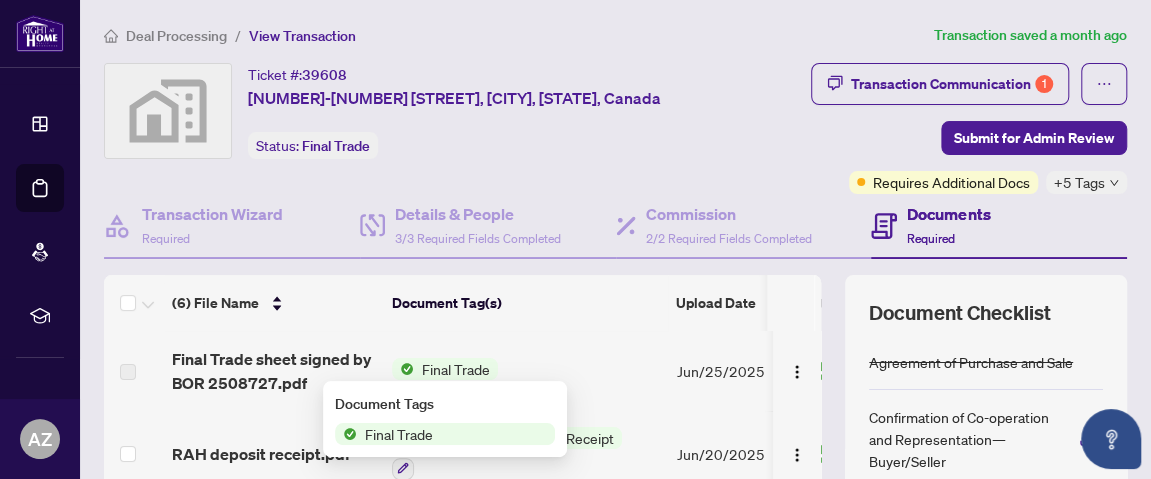 click on "Final Trade" at bounding box center [399, 434] 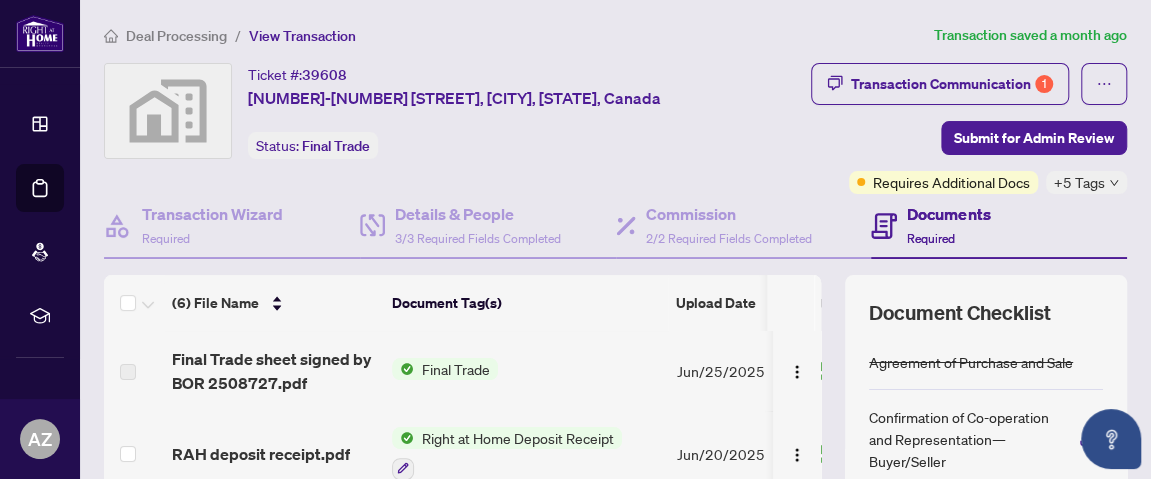 click on "Ticket #: [NUMBER] [NUMBER]-[NUMBER] [STREET], [CITY], [STATE], Canada Status: Final Trade" at bounding box center (418, 128) 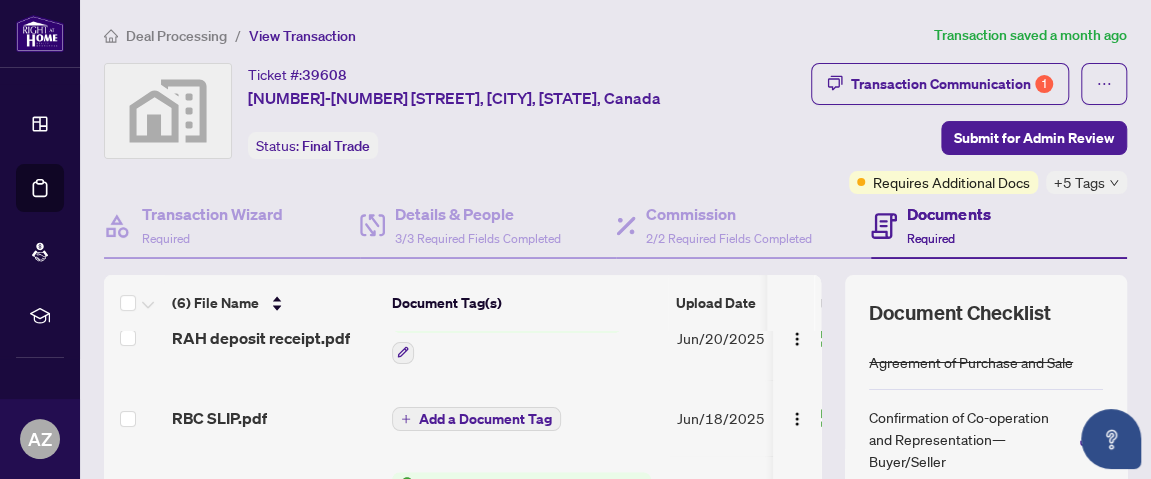 scroll, scrollTop: 202, scrollLeft: 0, axis: vertical 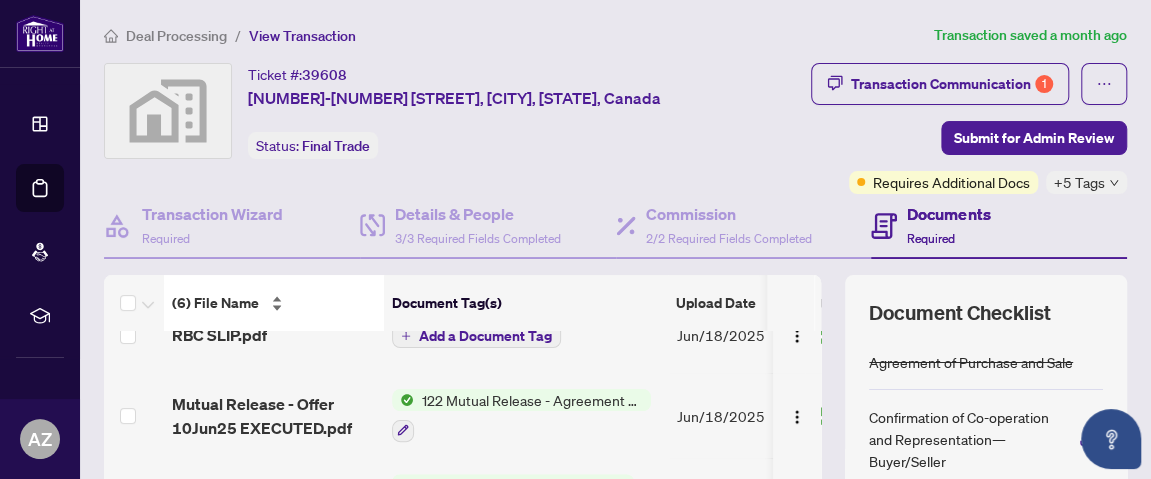 click on "(6) File Name" at bounding box center (274, 303) 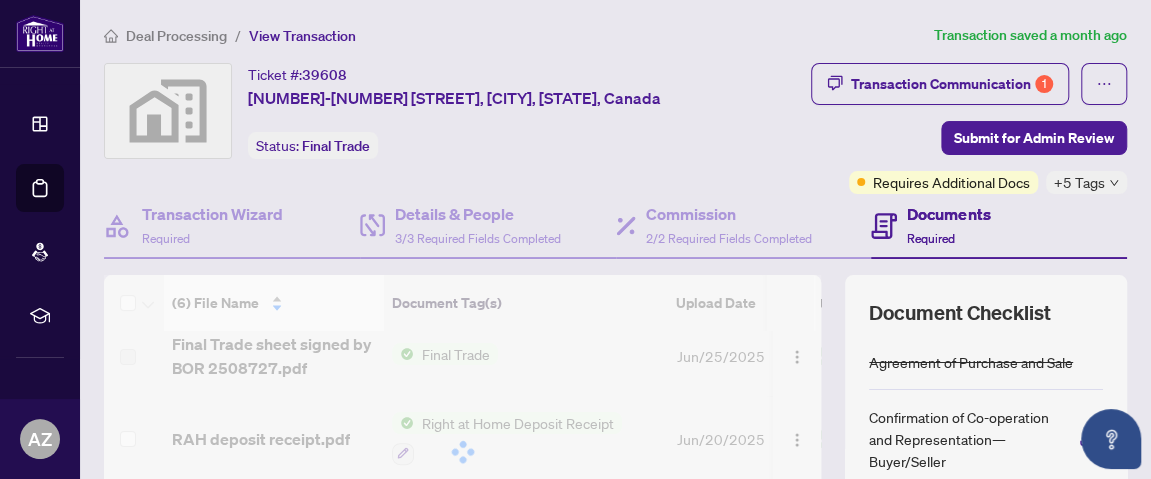 scroll, scrollTop: 0, scrollLeft: 0, axis: both 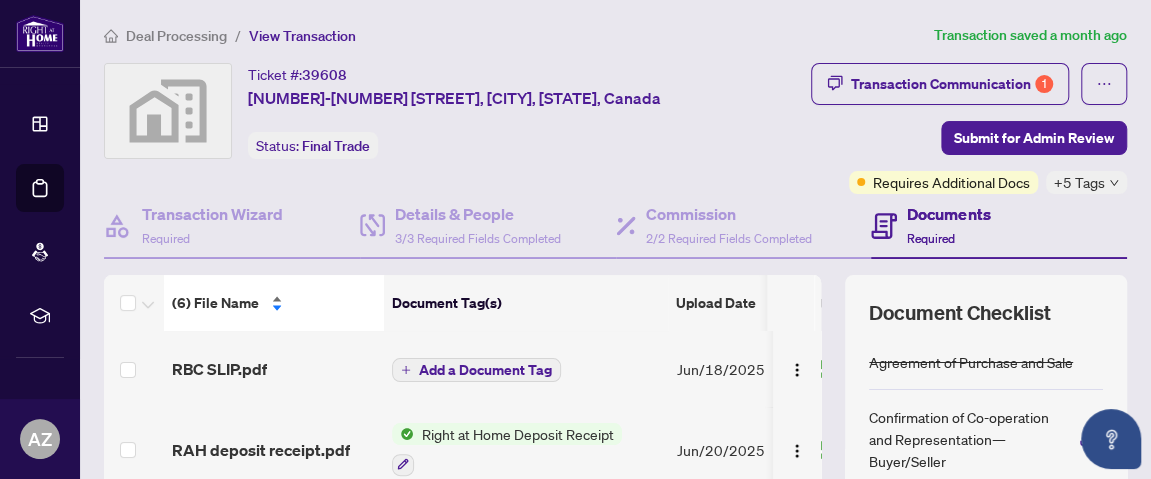click on "(6) File Name" at bounding box center (274, 303) 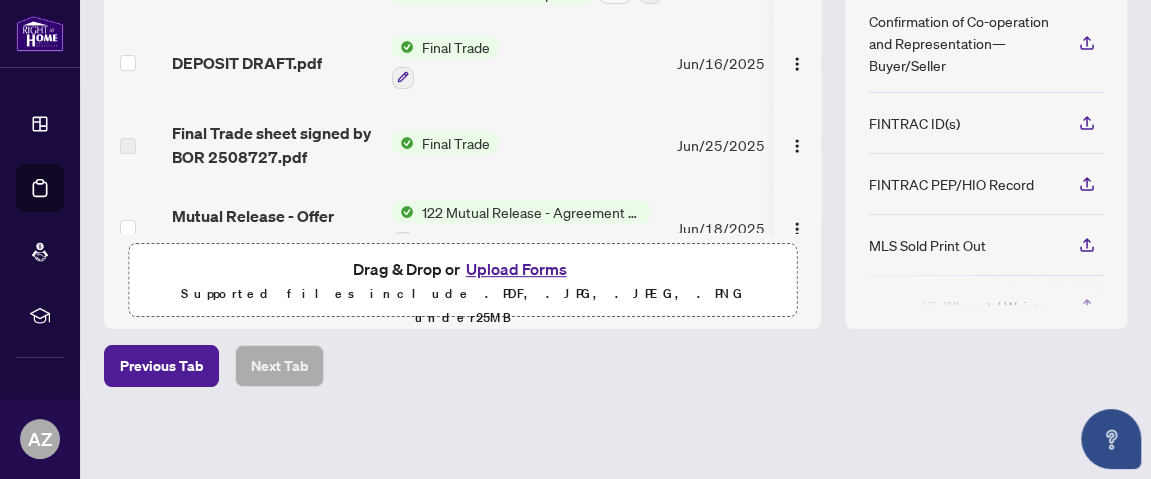 scroll, scrollTop: 0, scrollLeft: 0, axis: both 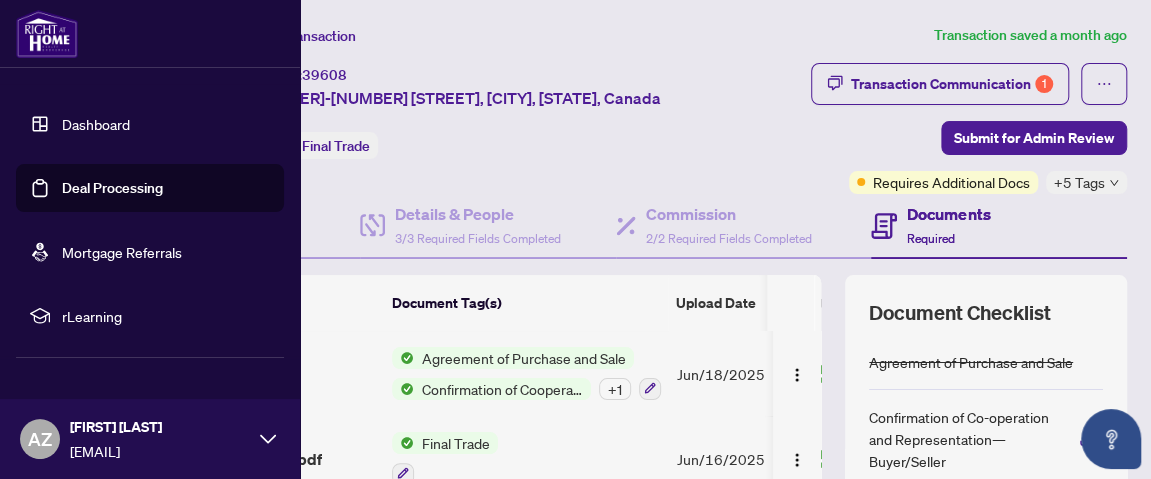 click on "Dashboard" at bounding box center [96, 124] 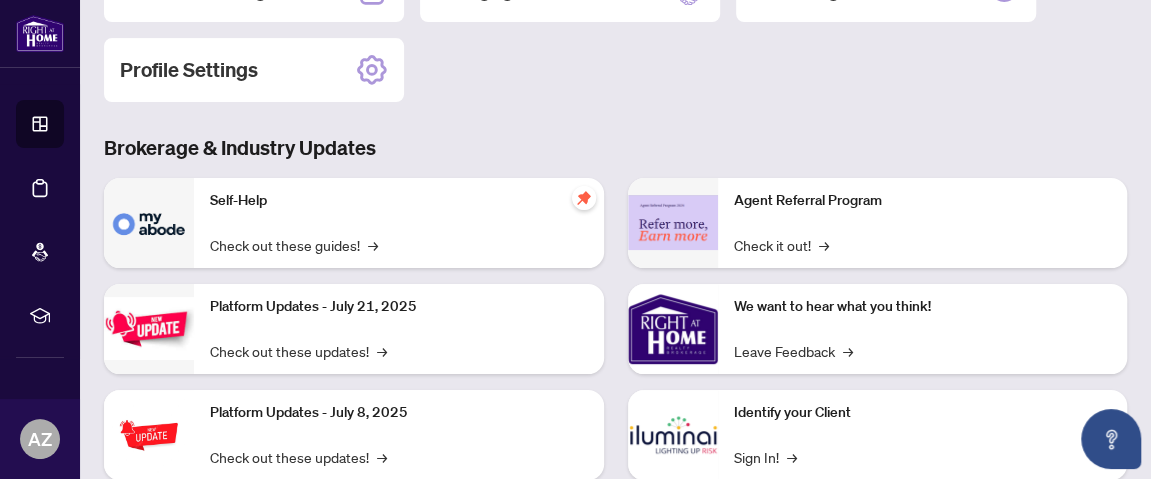 scroll, scrollTop: 422, scrollLeft: 0, axis: vertical 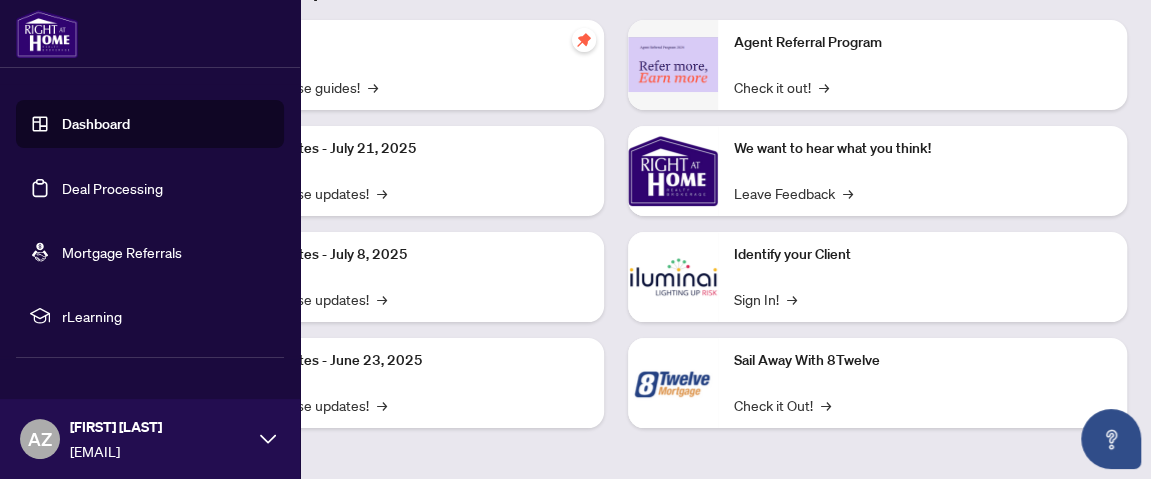 click on "Deal Processing" at bounding box center [112, 188] 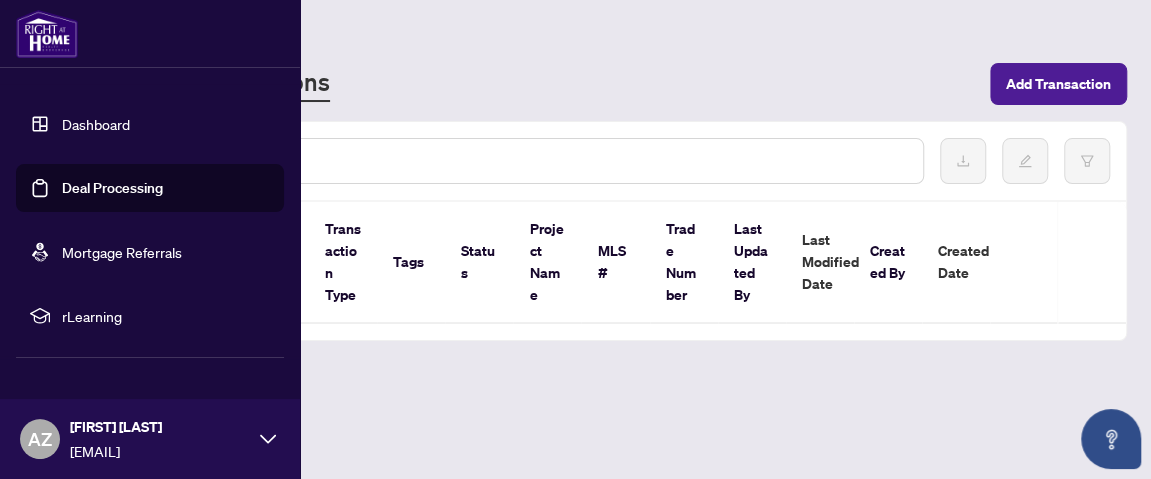 scroll, scrollTop: 0, scrollLeft: 0, axis: both 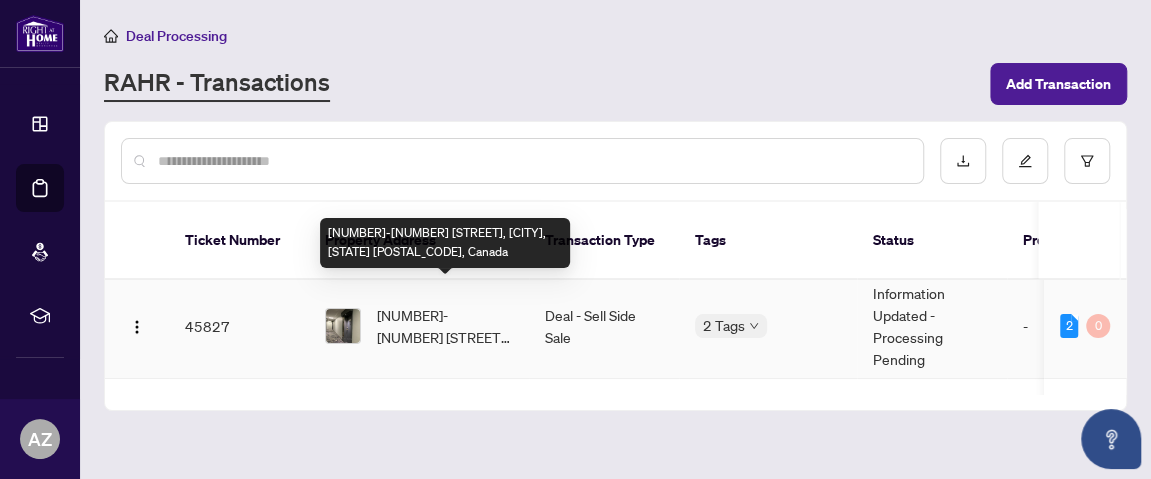 click on "[NUMBER]-[NUMBER] [STREET], [CITY], [STATE] [POSTAL_CODE], Canada" at bounding box center [445, 326] 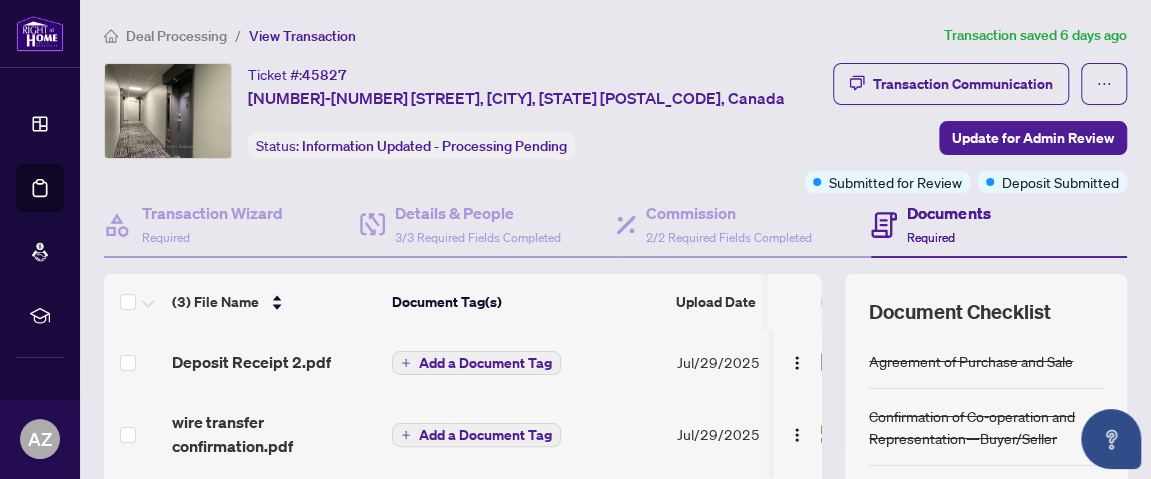 scroll, scrollTop: 0, scrollLeft: 0, axis: both 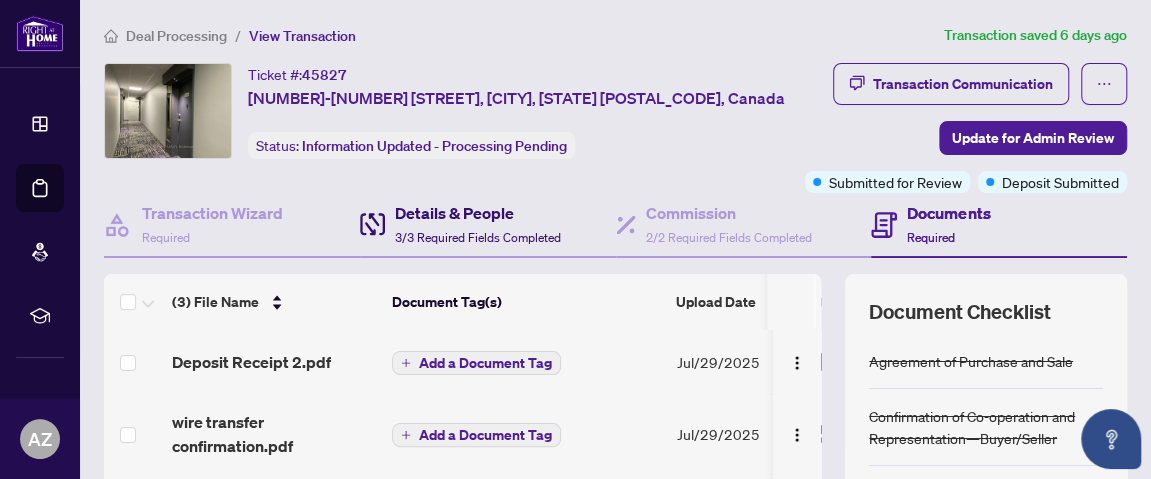 click on "Details & People" at bounding box center [478, 213] 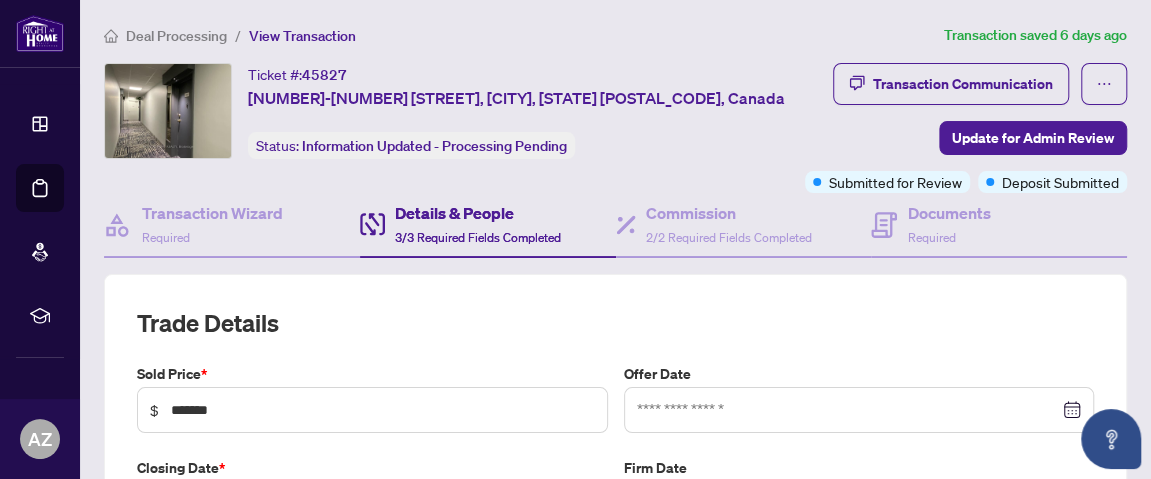 type on "**********" 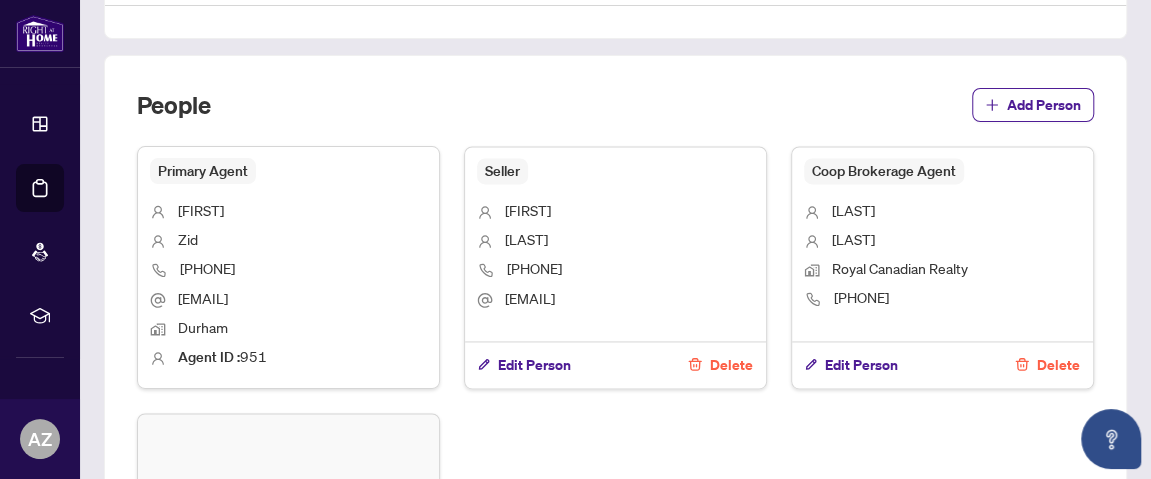 scroll, scrollTop: 1333, scrollLeft: 0, axis: vertical 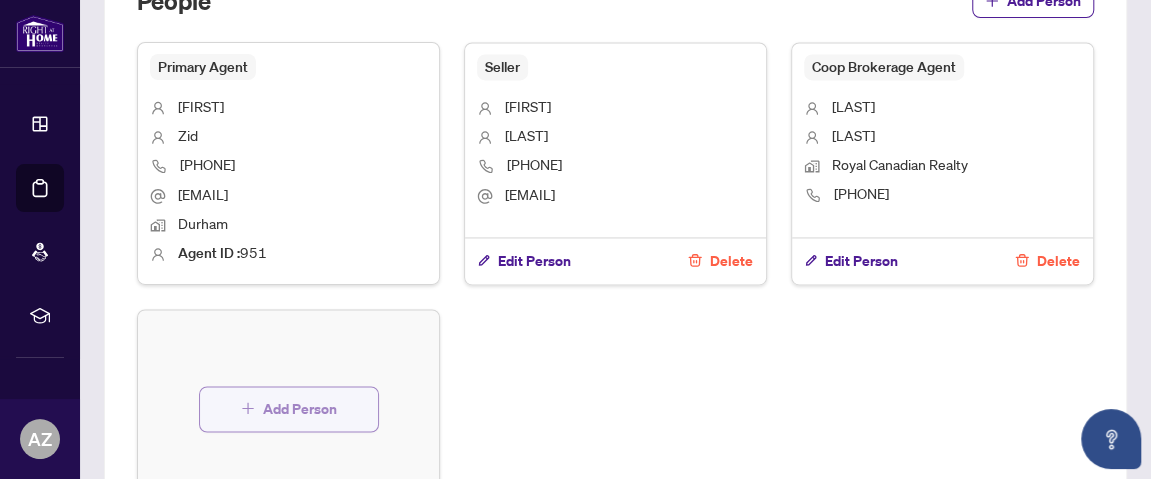click on "Add Person" at bounding box center (300, 409) 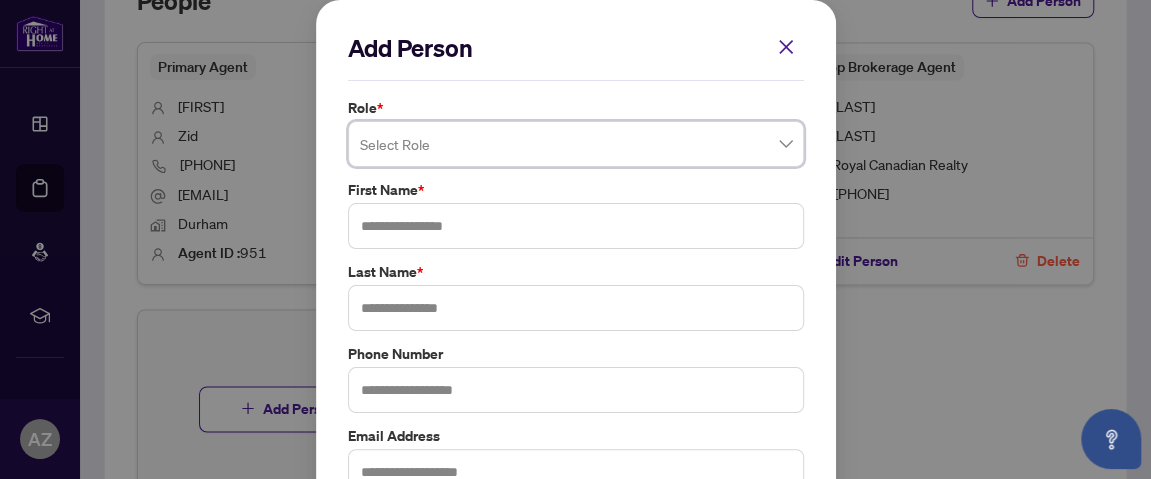 click at bounding box center [576, 144] 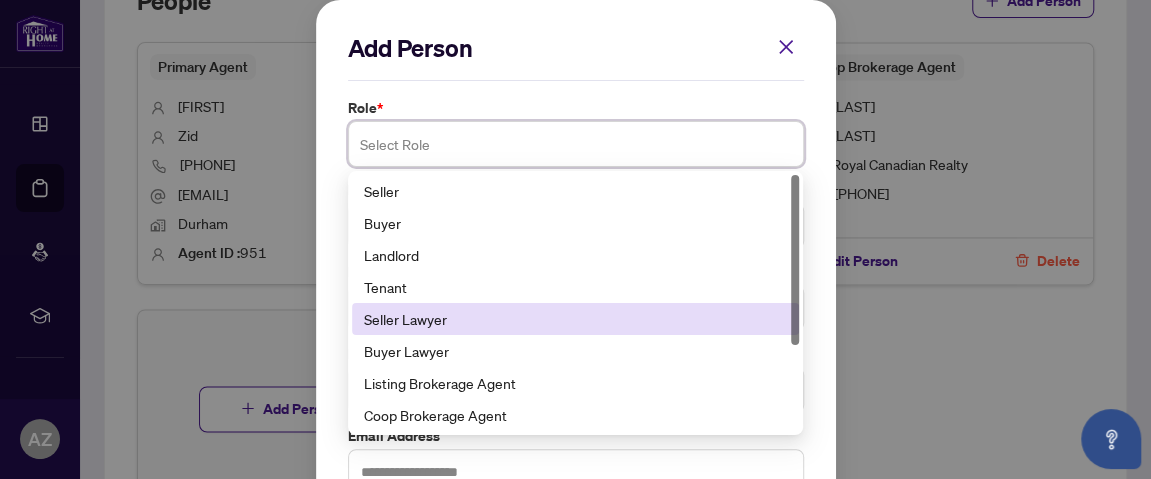 click on "Seller Lawyer" at bounding box center (576, 319) 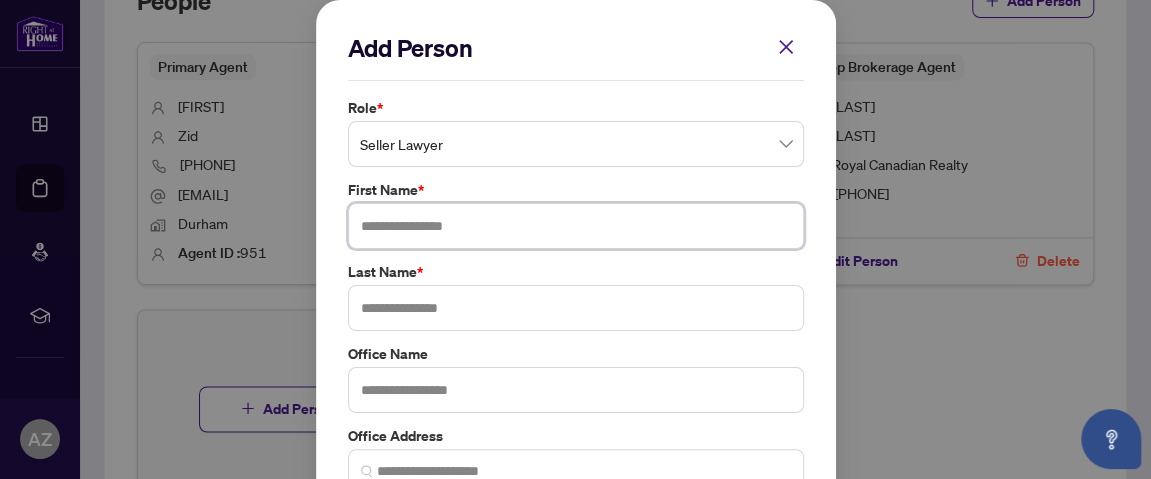 click at bounding box center [576, 226] 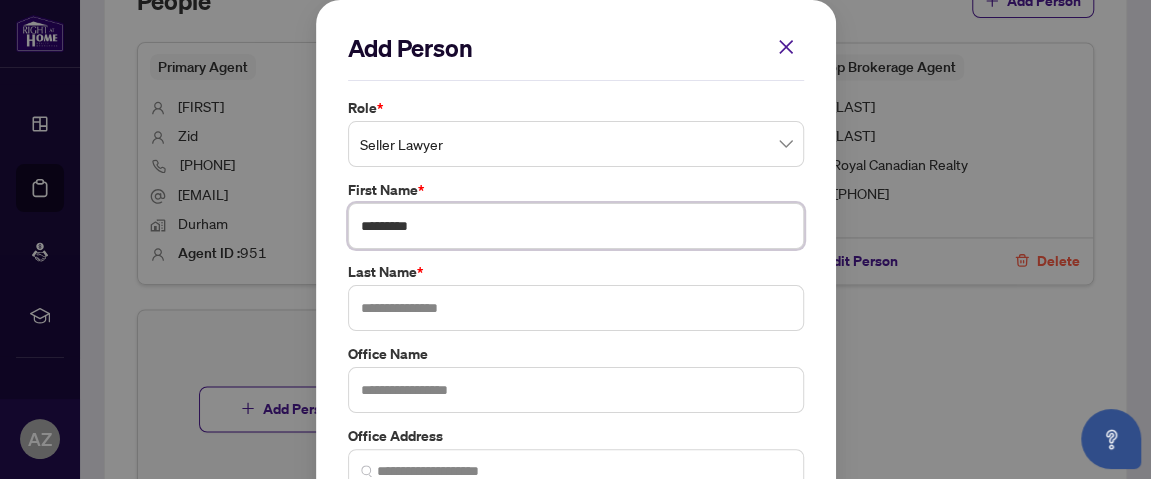 type on "********" 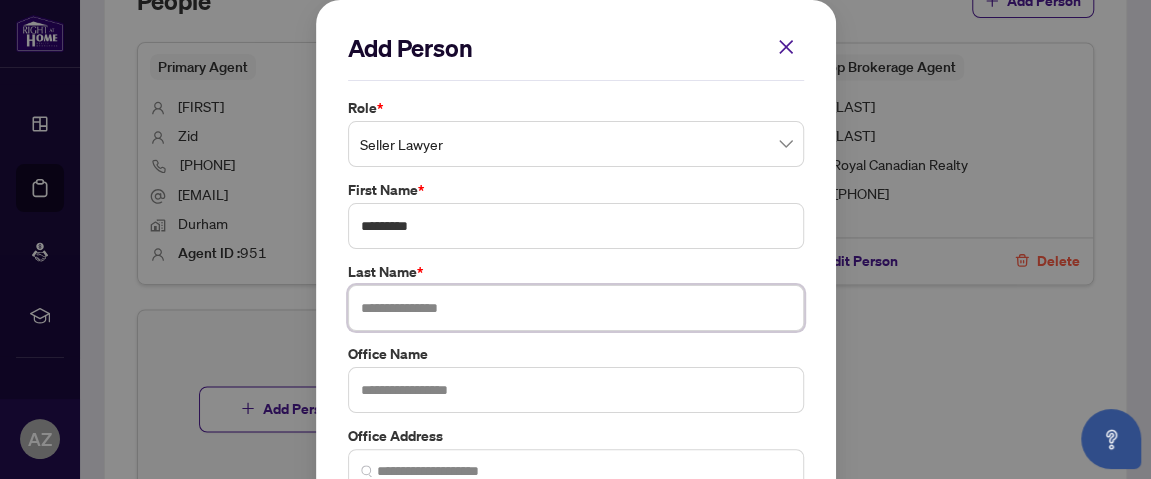 click at bounding box center (576, 308) 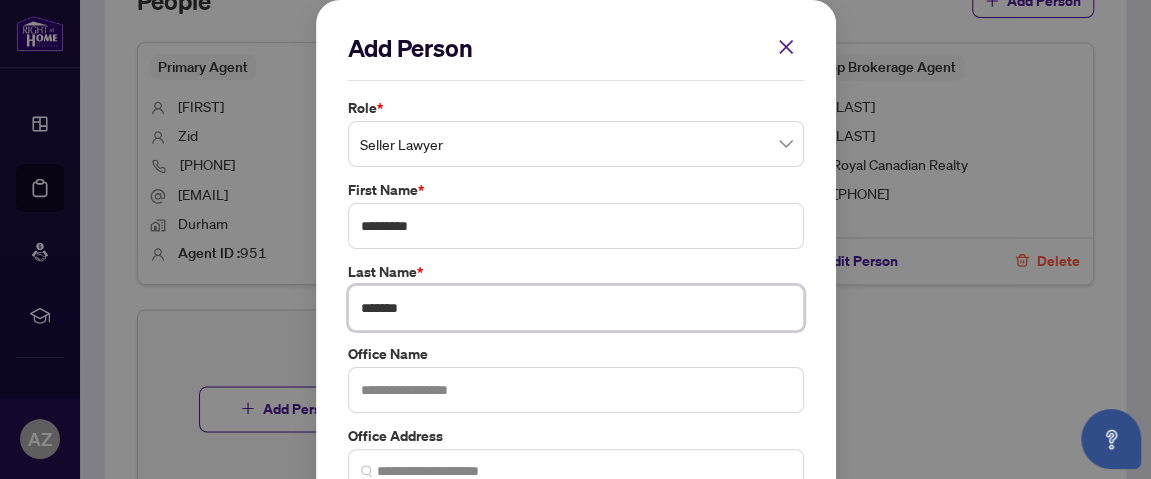 type on "*******" 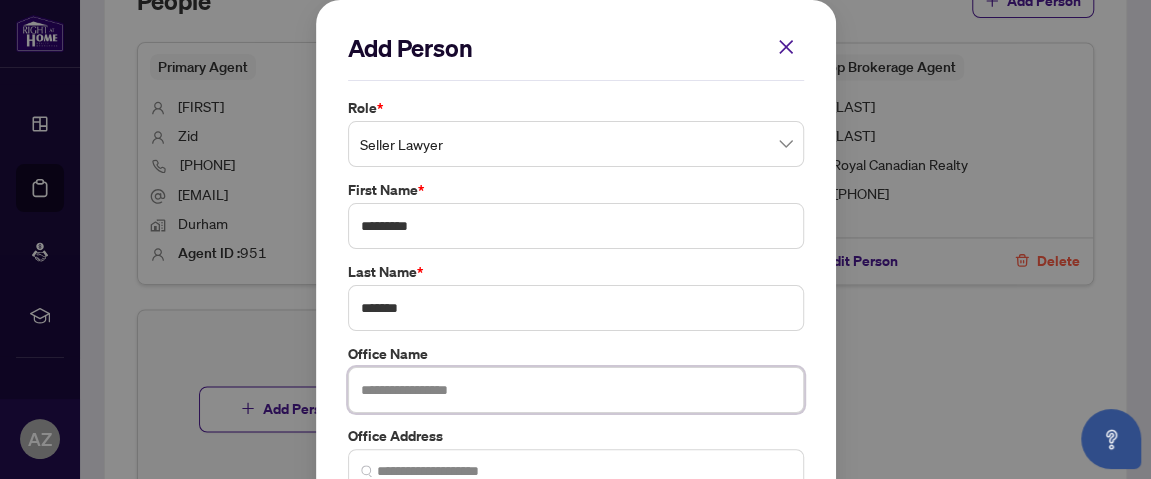 click at bounding box center [576, 390] 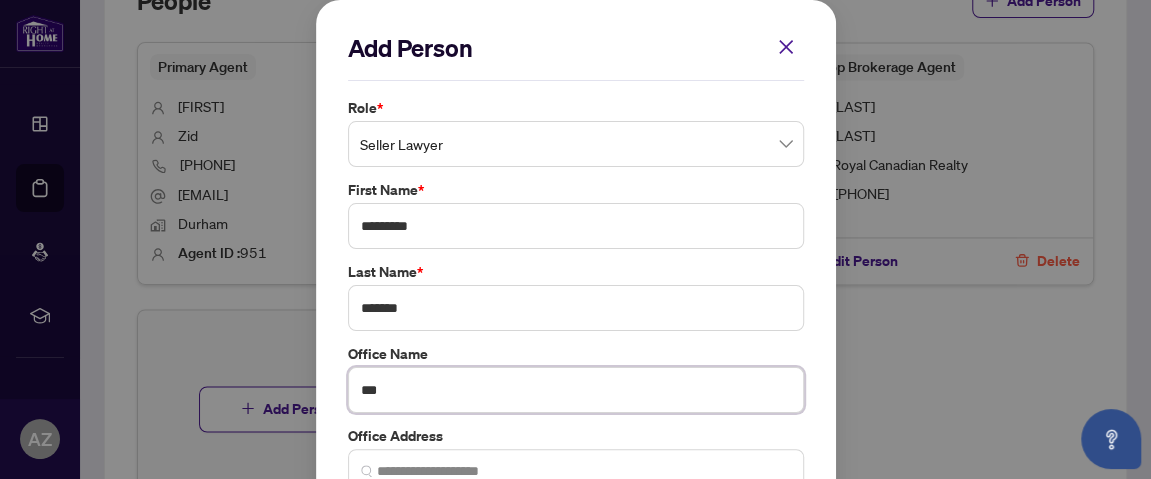 type on "*" 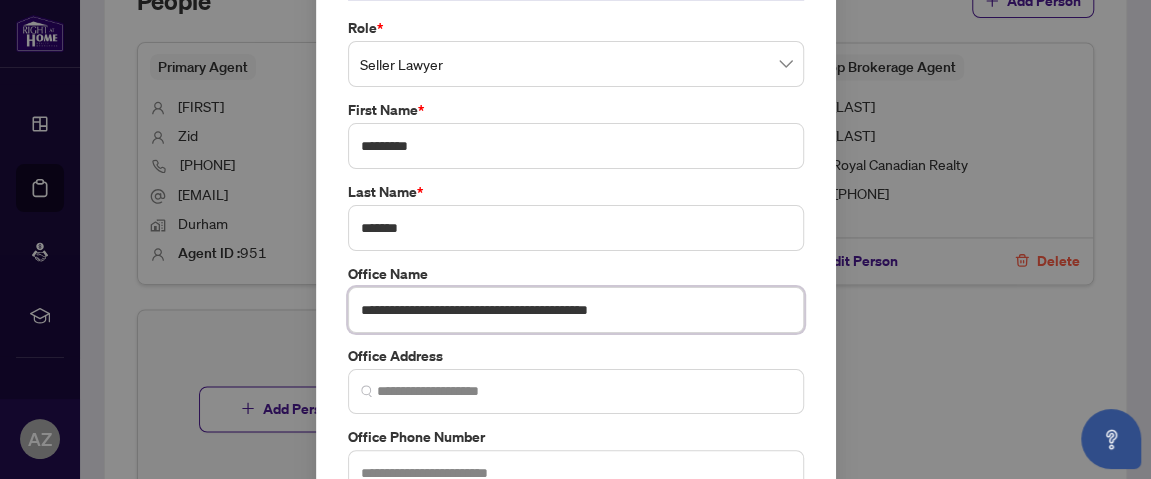 scroll, scrollTop: 111, scrollLeft: 0, axis: vertical 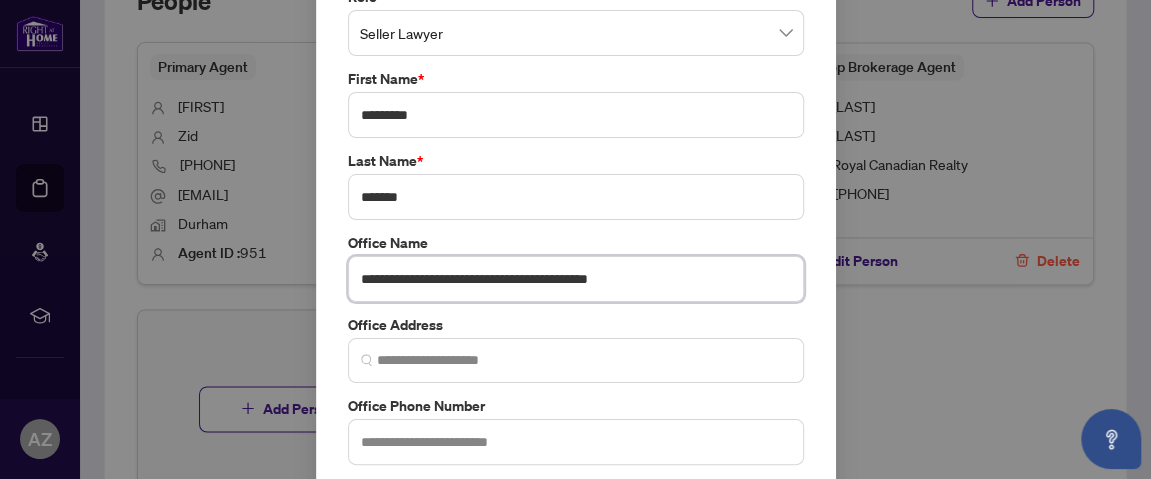 type on "**********" 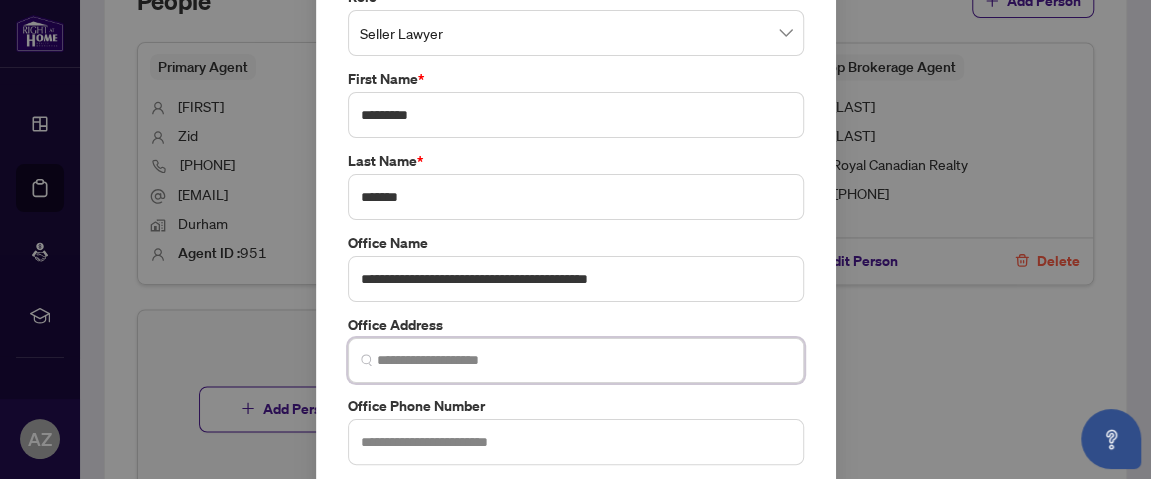 click at bounding box center [584, 360] 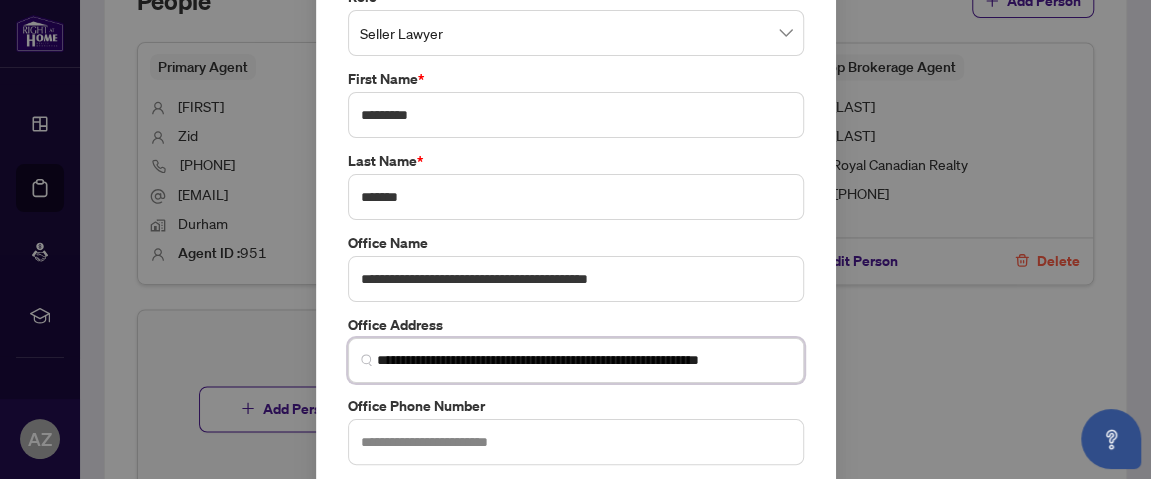 scroll, scrollTop: 0, scrollLeft: 3, axis: horizontal 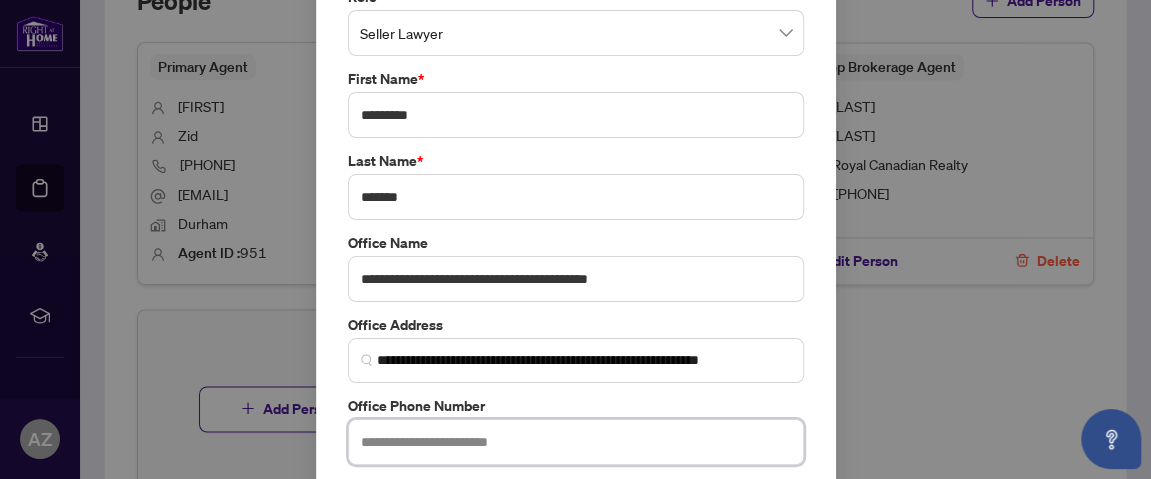 click at bounding box center [576, 442] 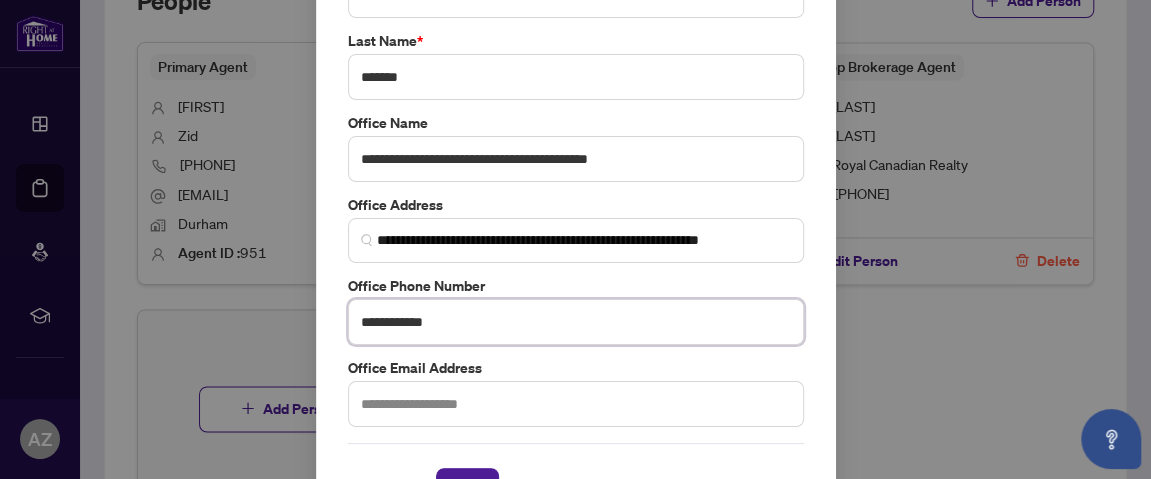 scroll, scrollTop: 291, scrollLeft: 0, axis: vertical 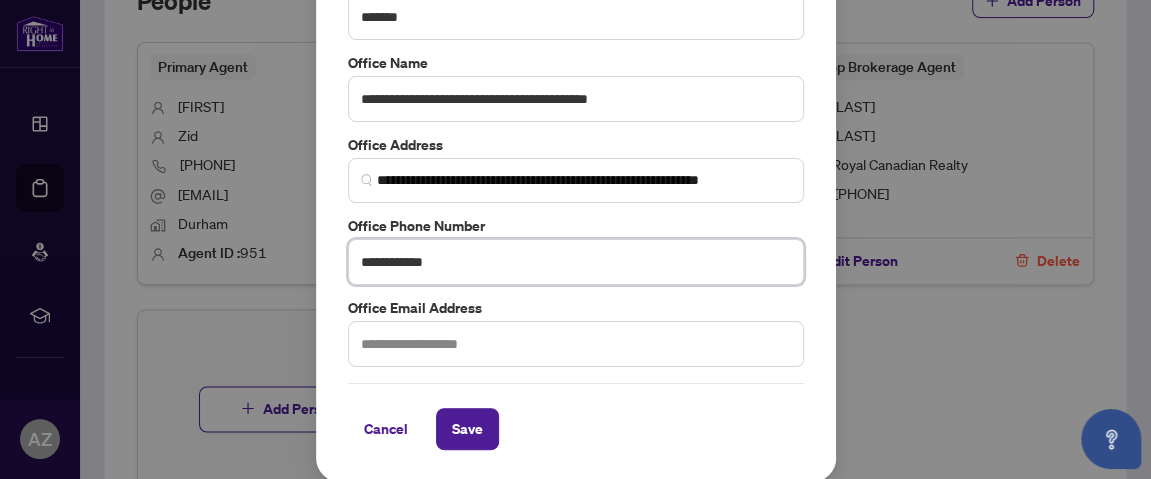 type on "**********" 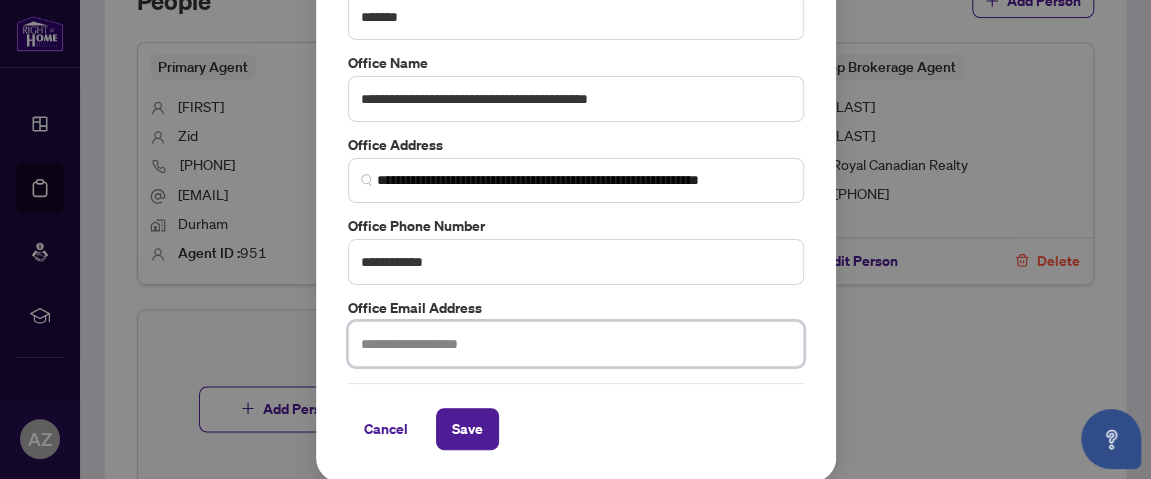 click at bounding box center [576, 344] 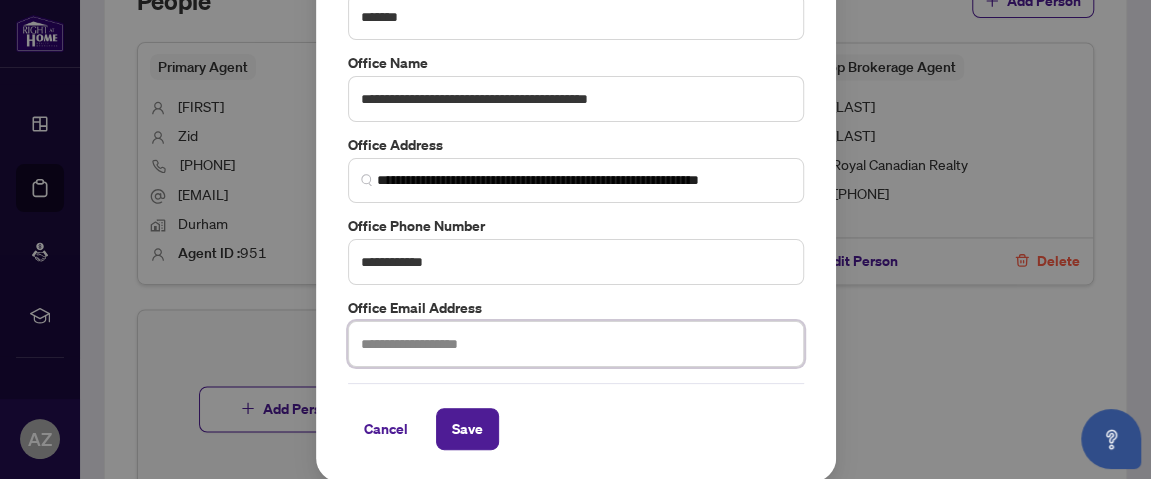 paste on "**********" 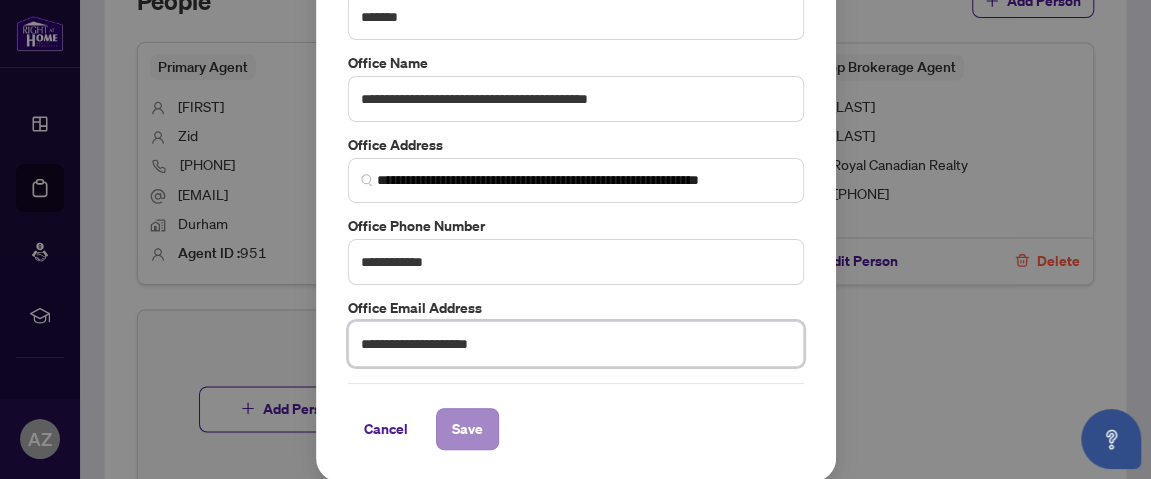 type on "**********" 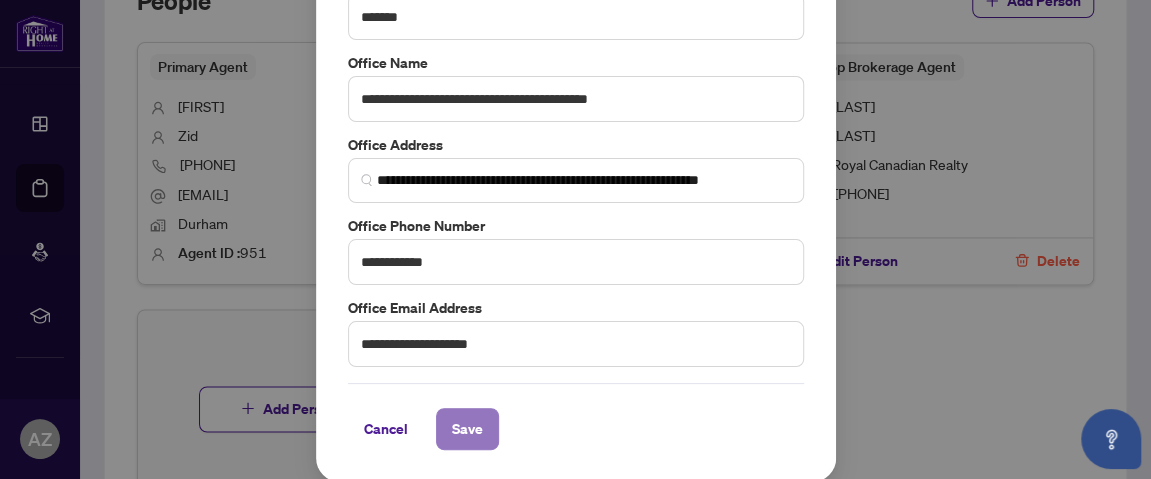 click on "Save" at bounding box center [467, 429] 